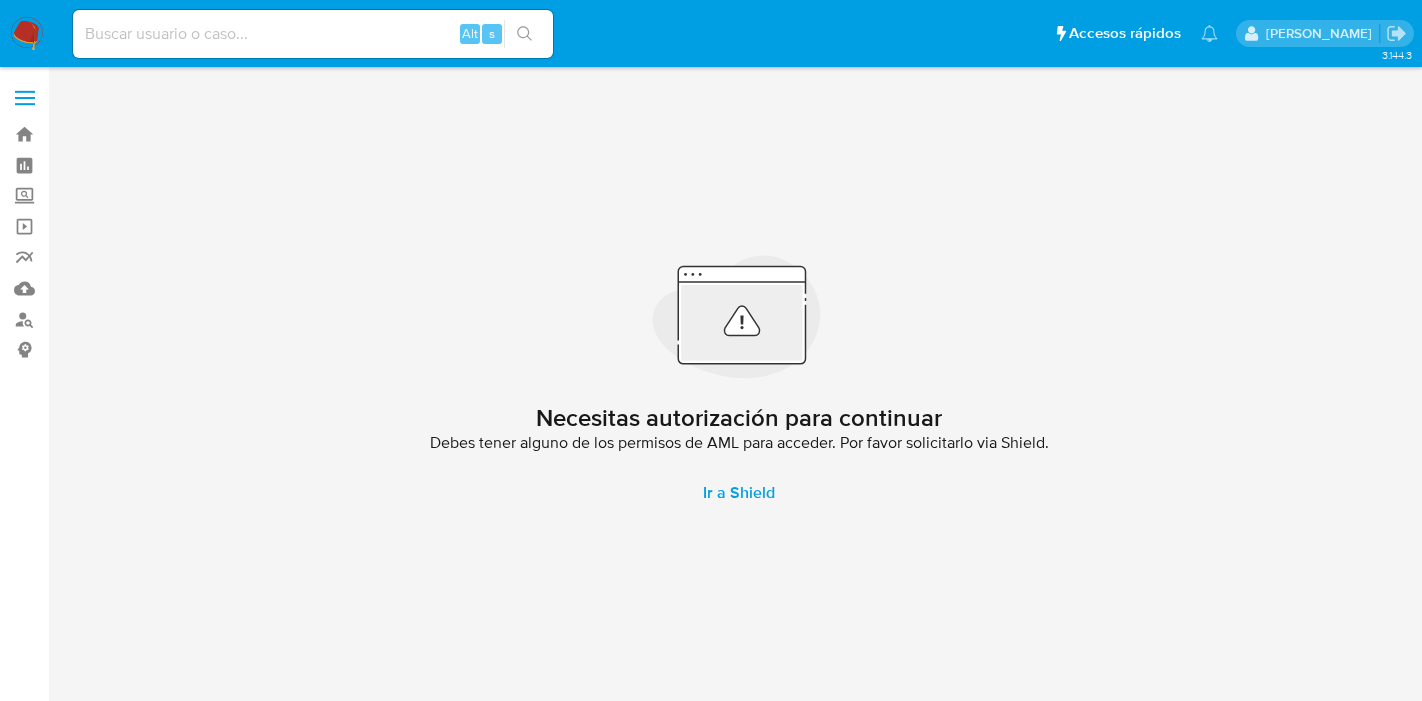 scroll, scrollTop: 0, scrollLeft: 0, axis: both 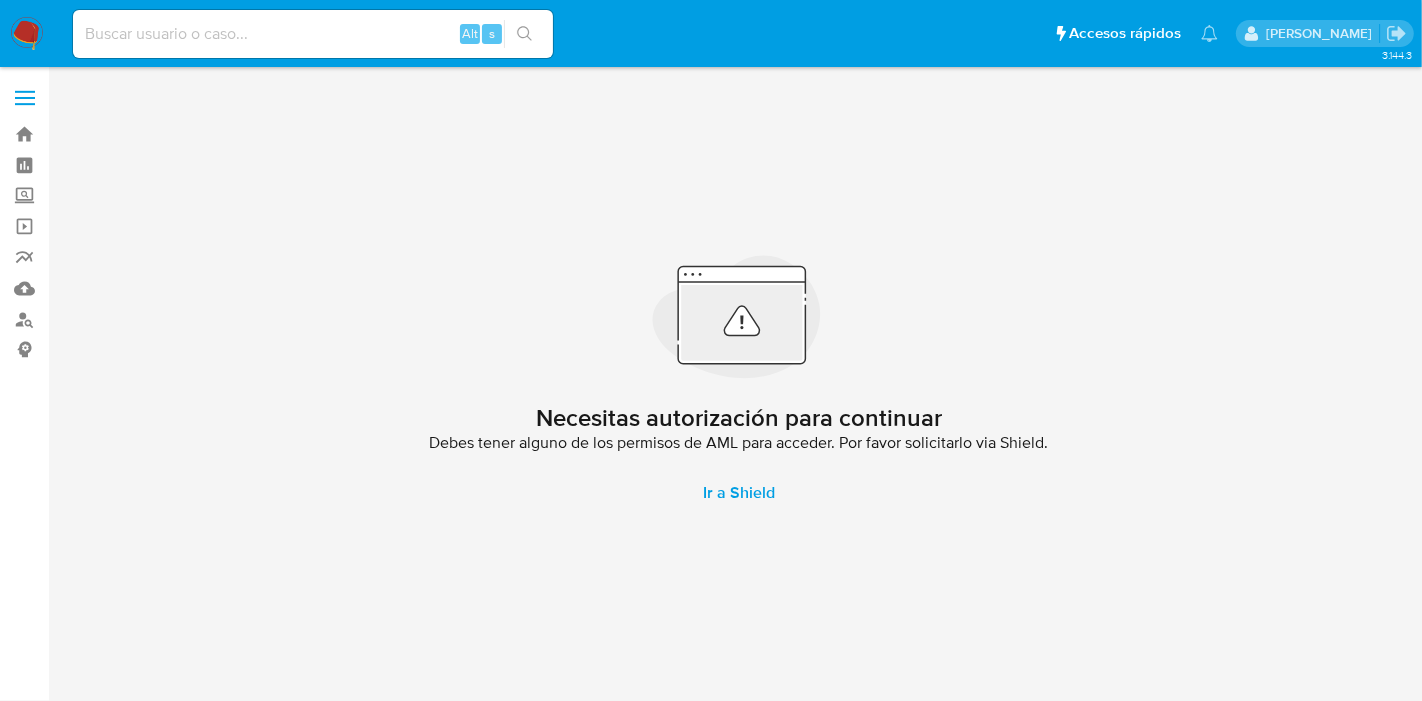 click at bounding box center (313, 34) 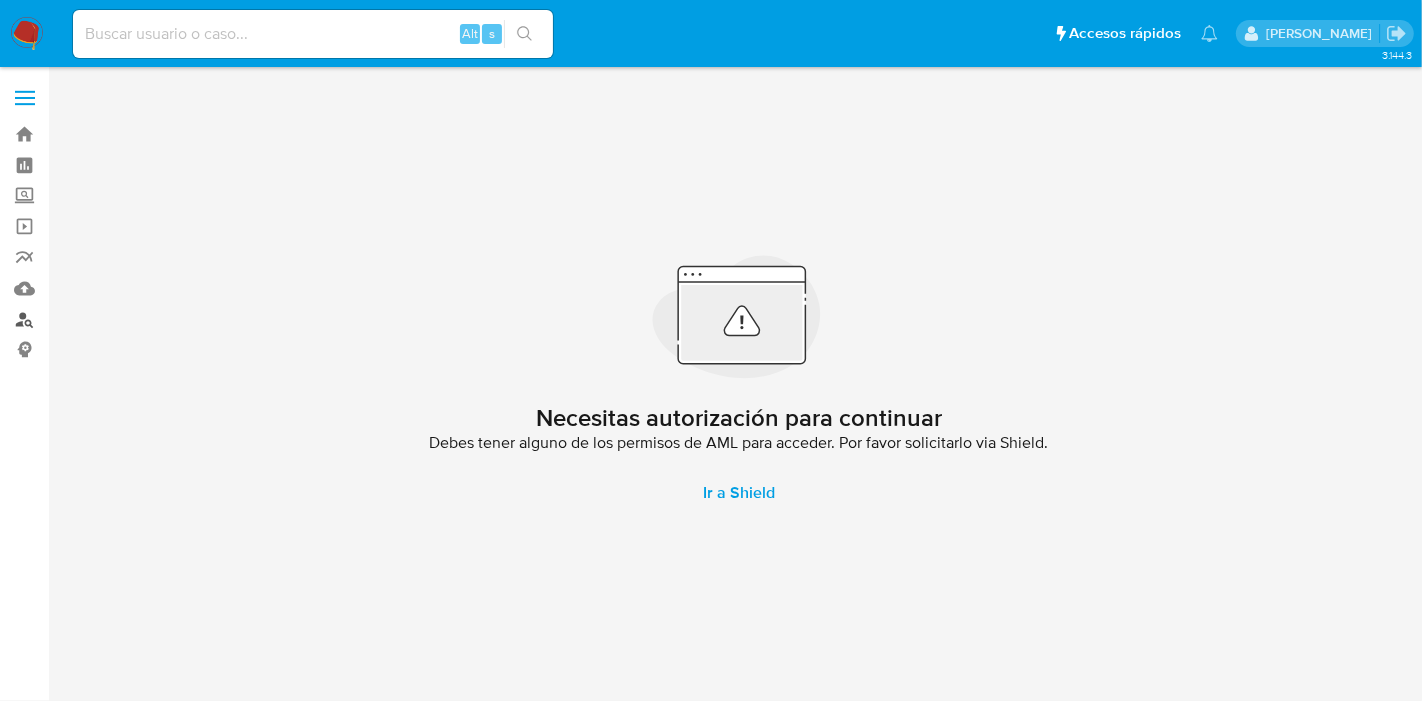 click on "Buscador de personas" at bounding box center [119, 319] 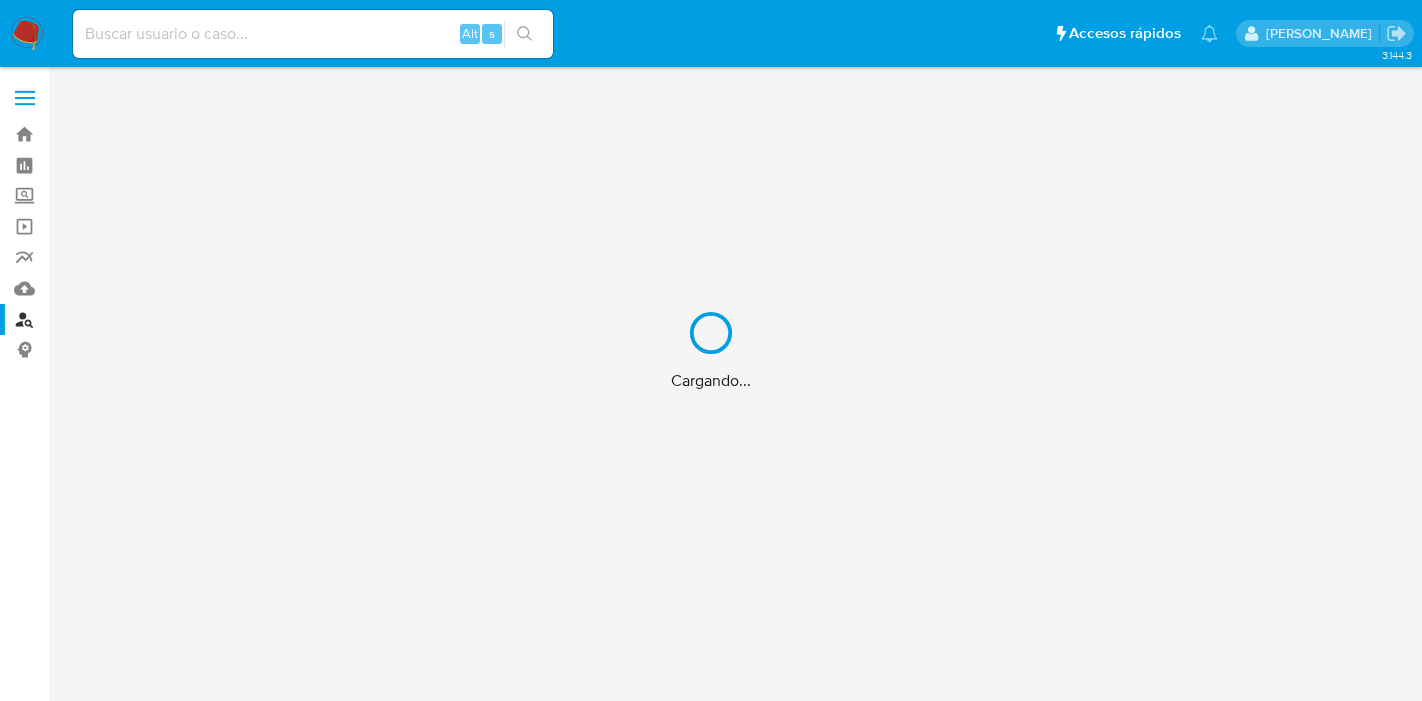 scroll, scrollTop: 0, scrollLeft: 0, axis: both 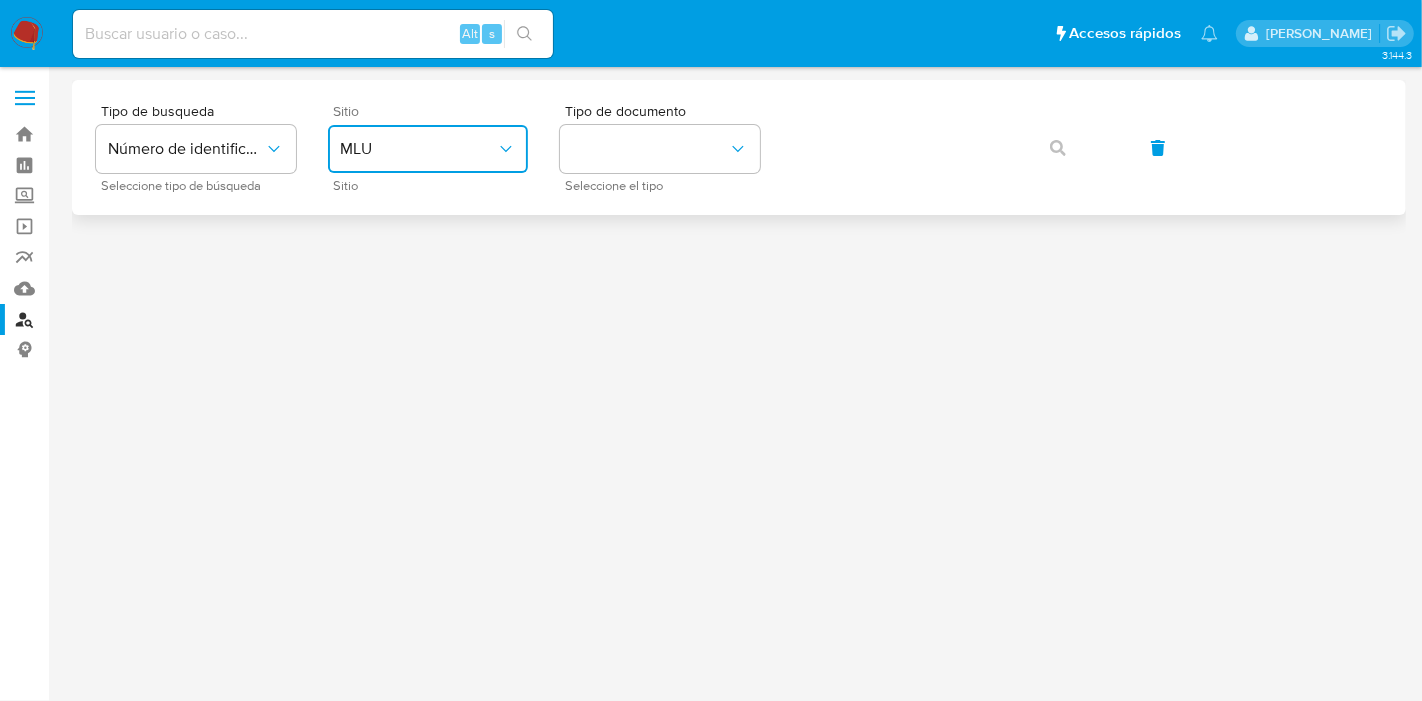 click on "MLU" at bounding box center (428, 149) 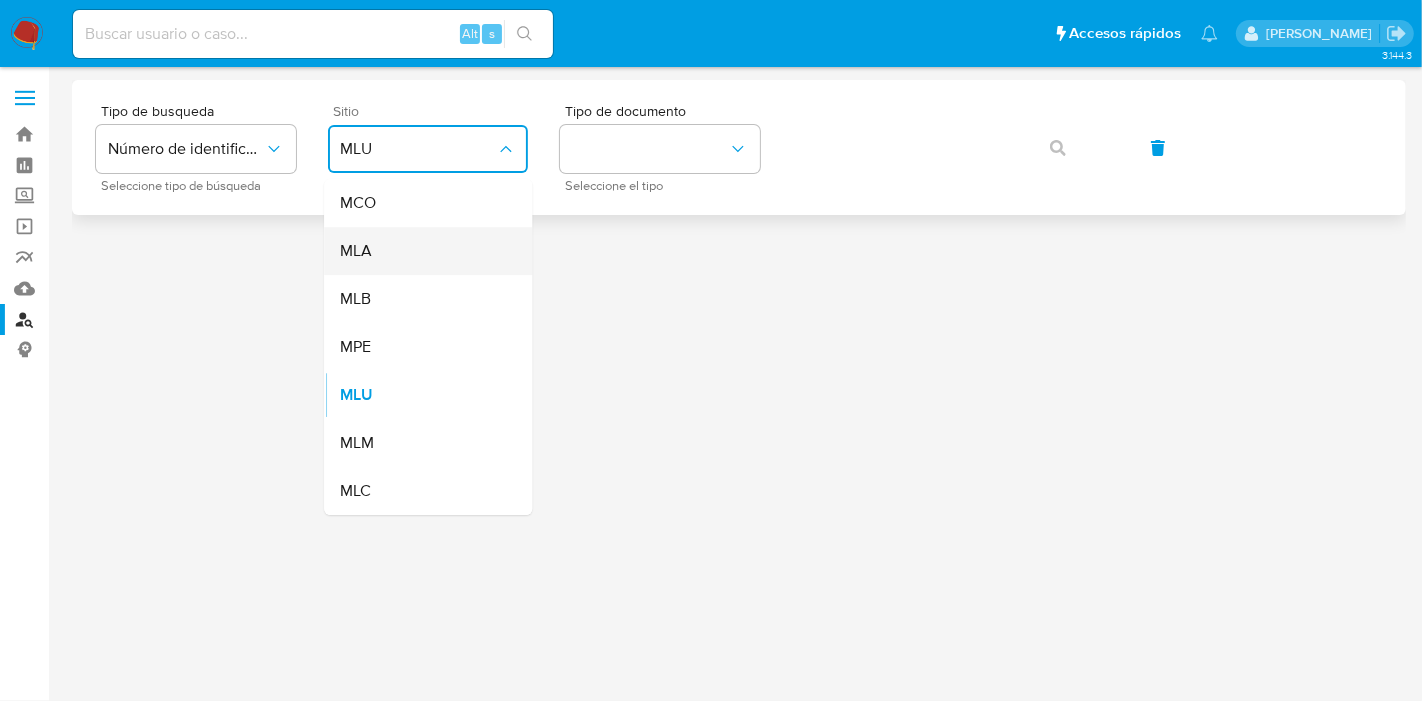 click on "MLA" at bounding box center [422, 251] 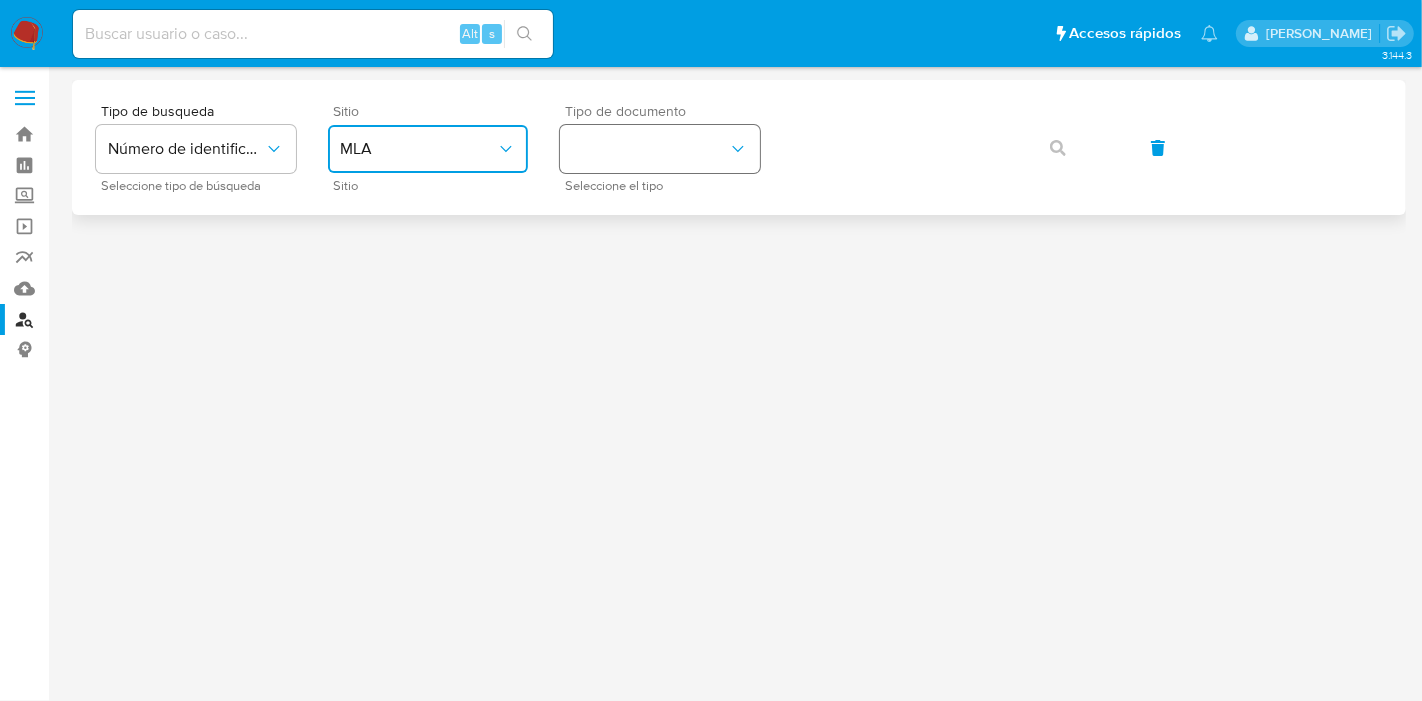 click at bounding box center [660, 149] 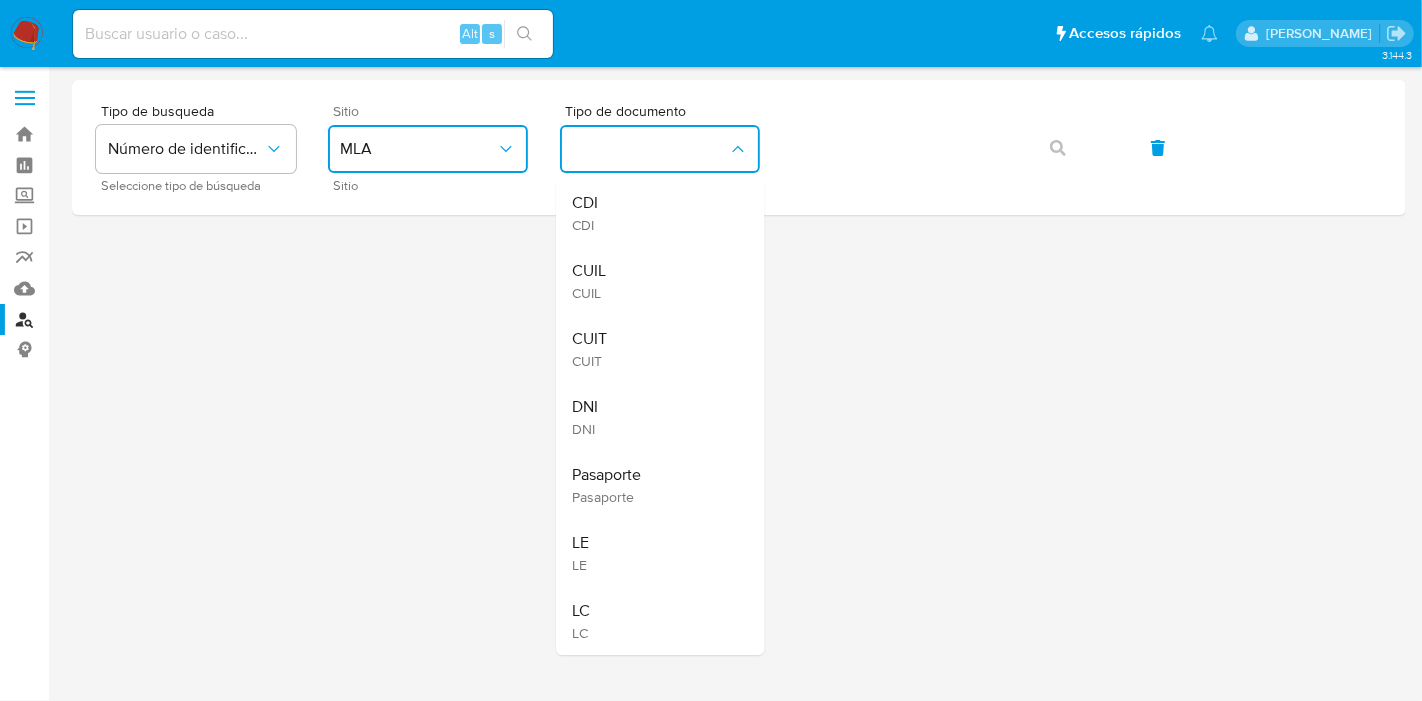 drag, startPoint x: 630, startPoint y: 280, endPoint x: 642, endPoint y: 266, distance: 18.439089 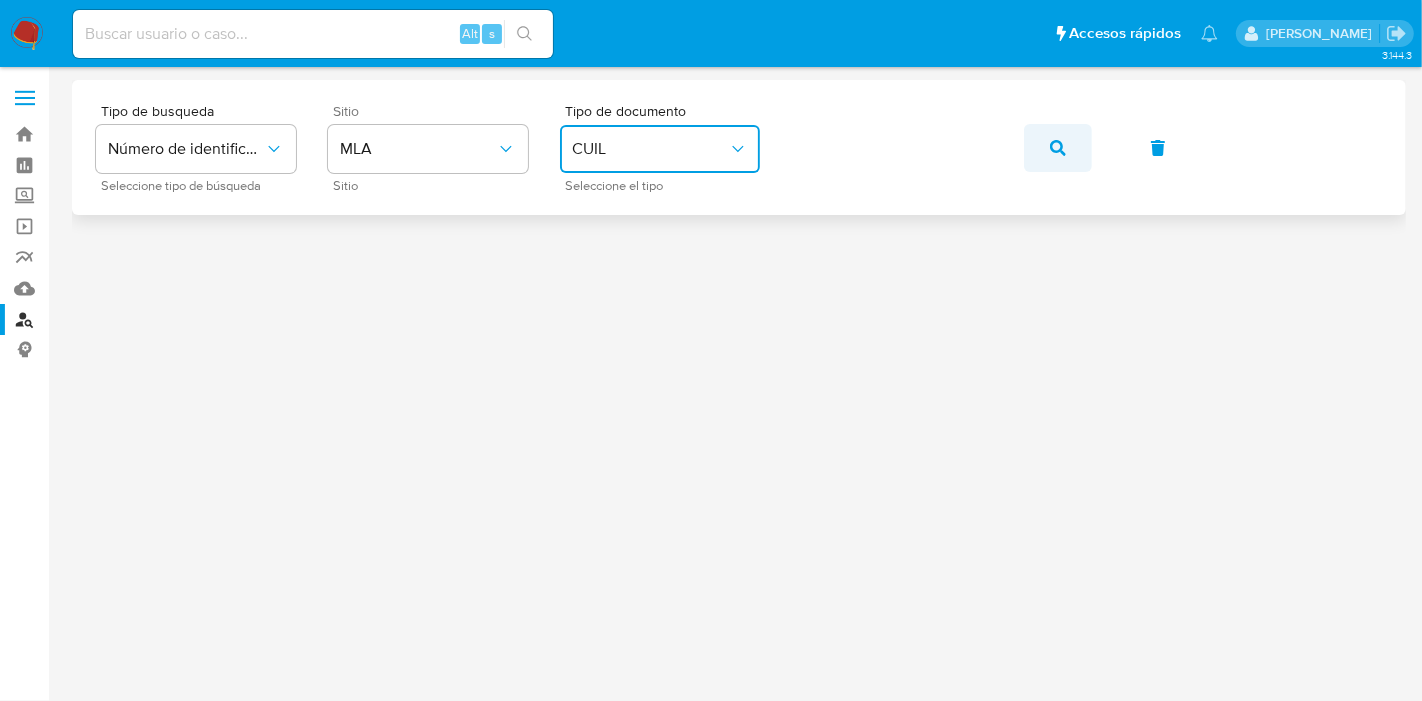 click 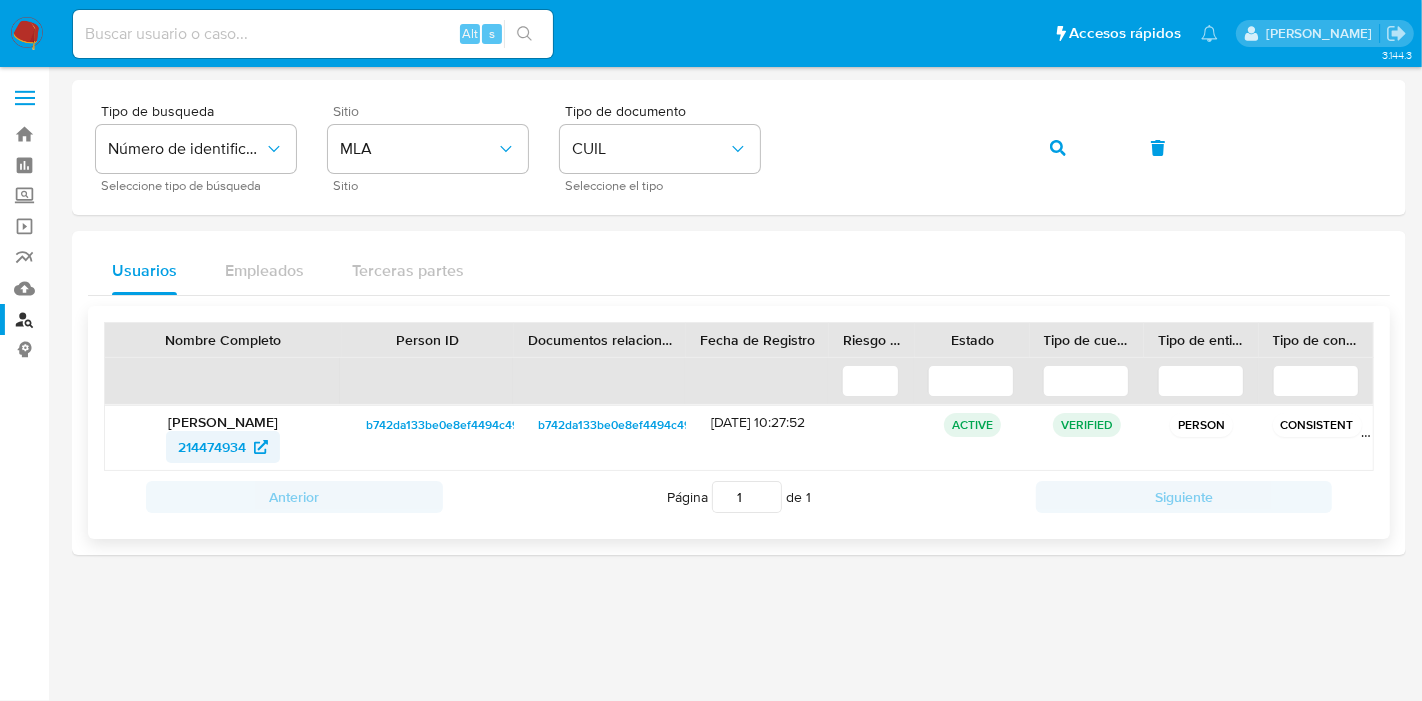 click on "214474934" at bounding box center [212, 447] 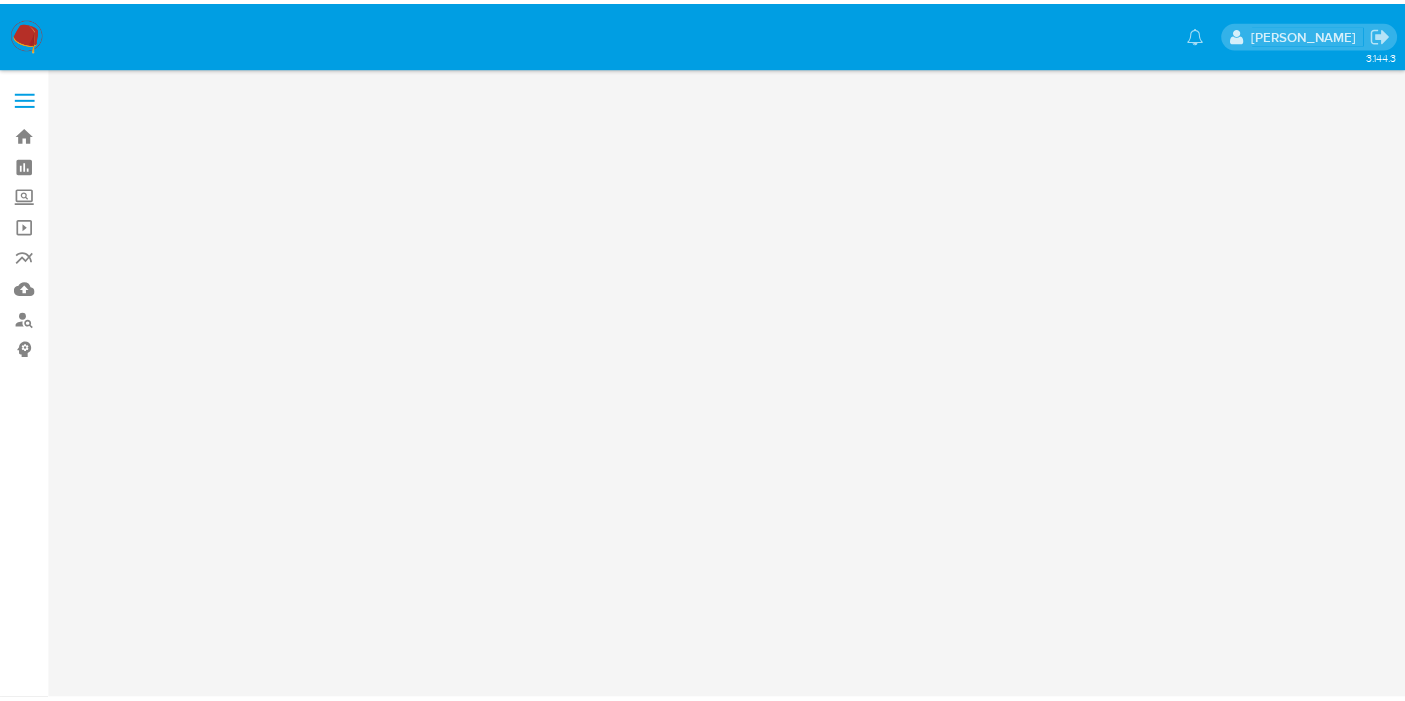scroll, scrollTop: 0, scrollLeft: 0, axis: both 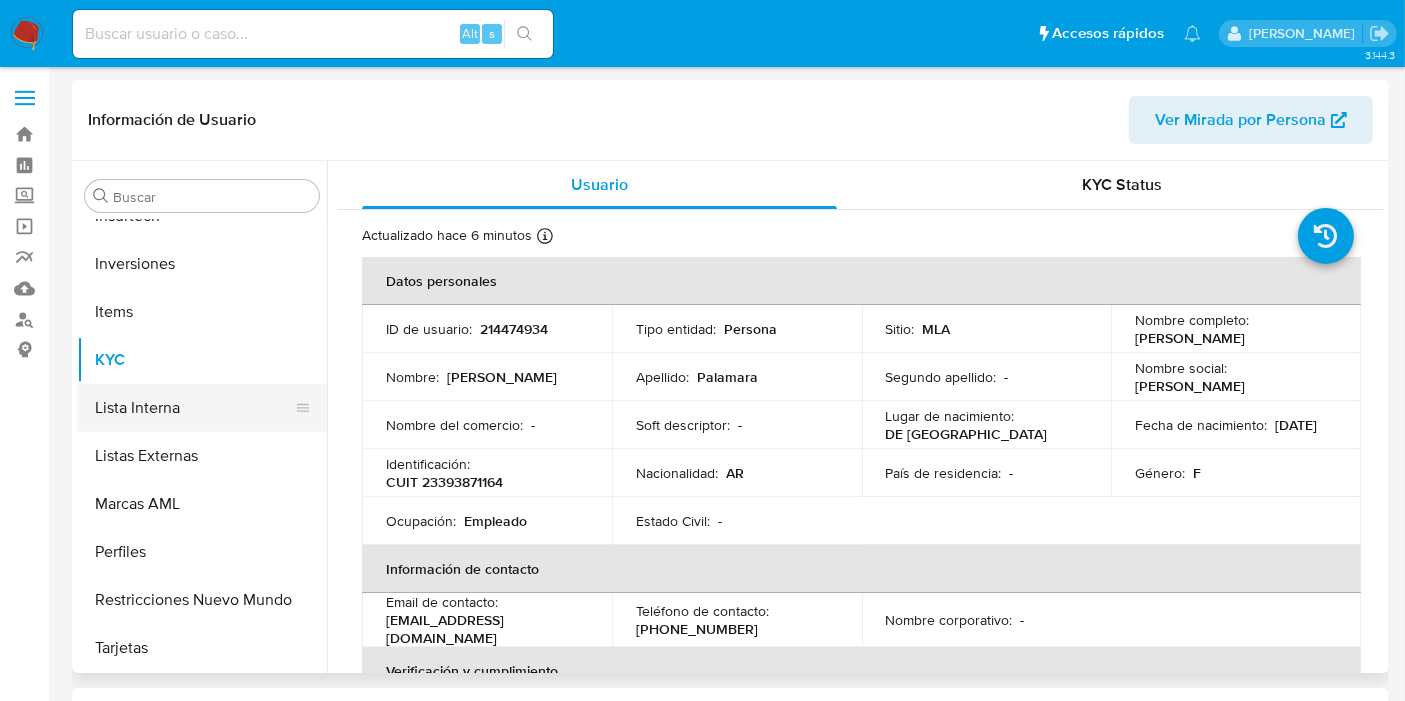 select on "10" 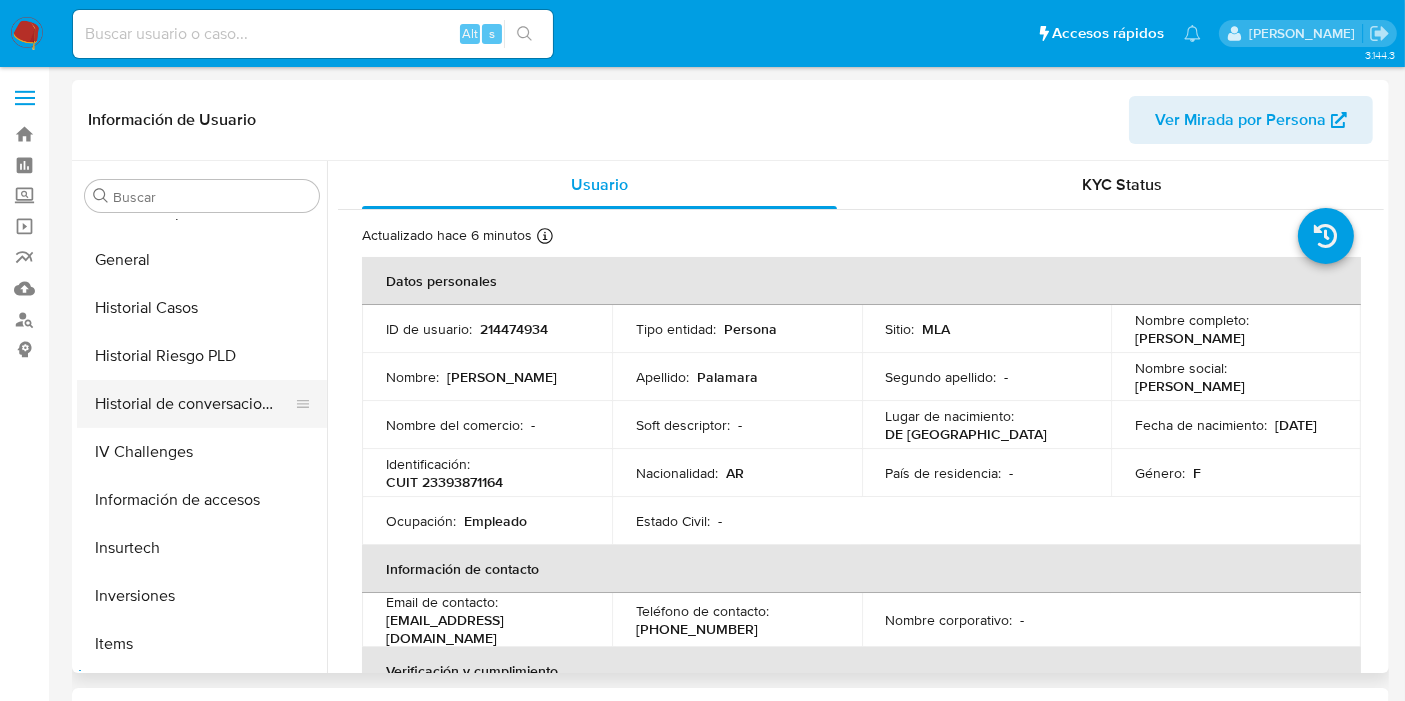 scroll, scrollTop: 559, scrollLeft: 0, axis: vertical 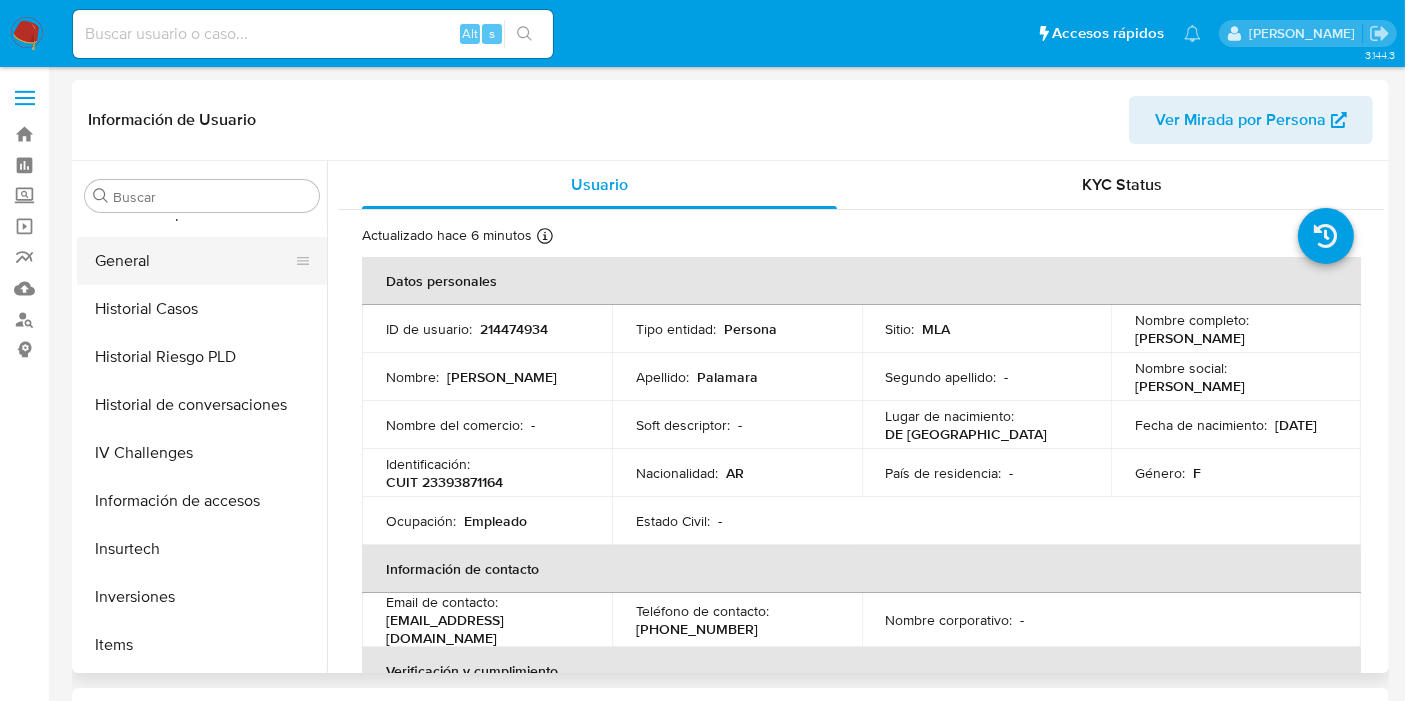 click on "General" at bounding box center [194, 261] 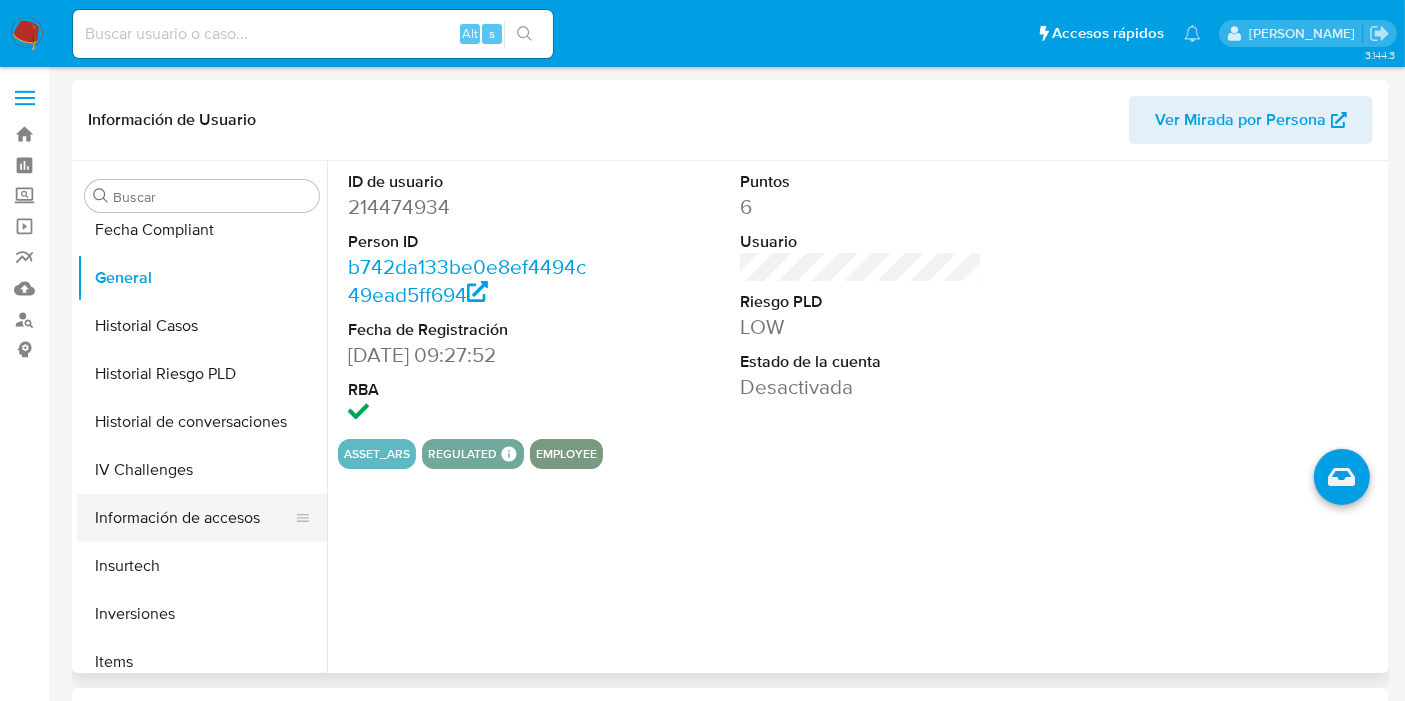 scroll, scrollTop: 559, scrollLeft: 0, axis: vertical 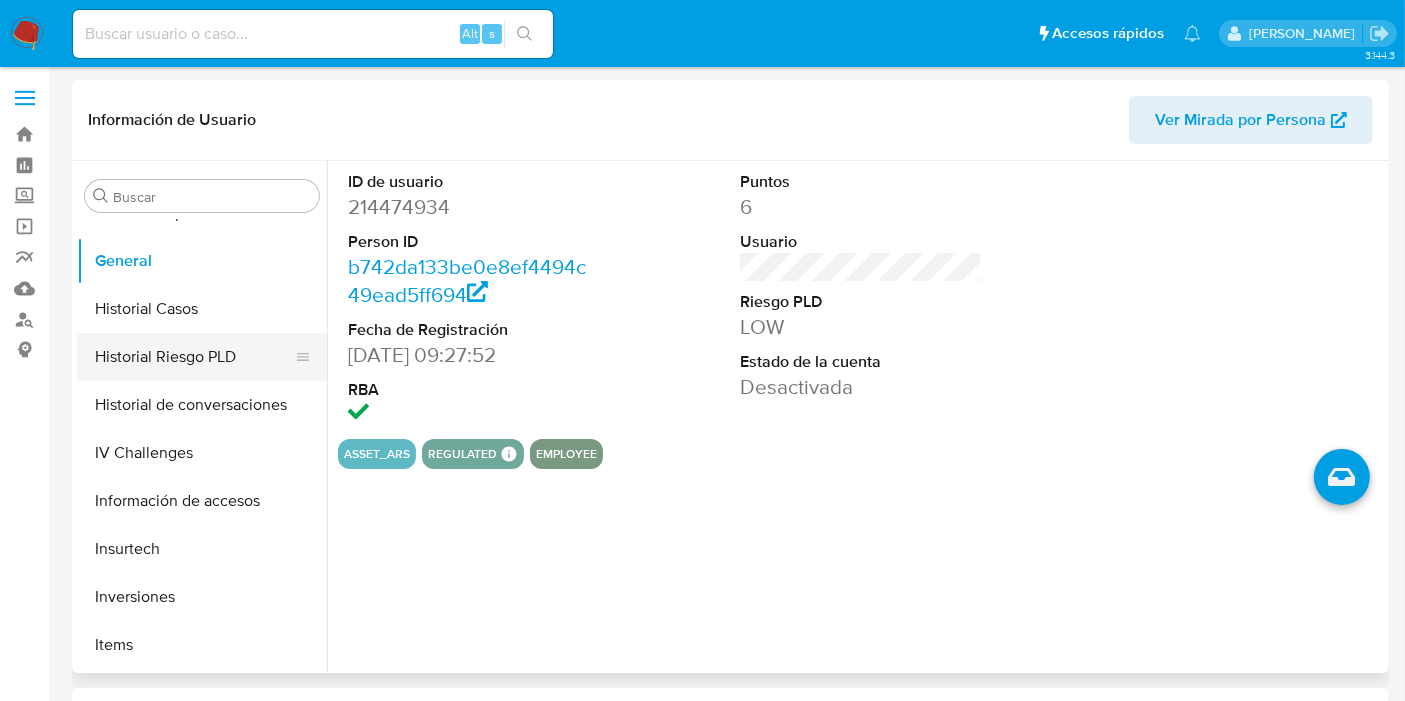click on "Historial Riesgo PLD" at bounding box center [194, 357] 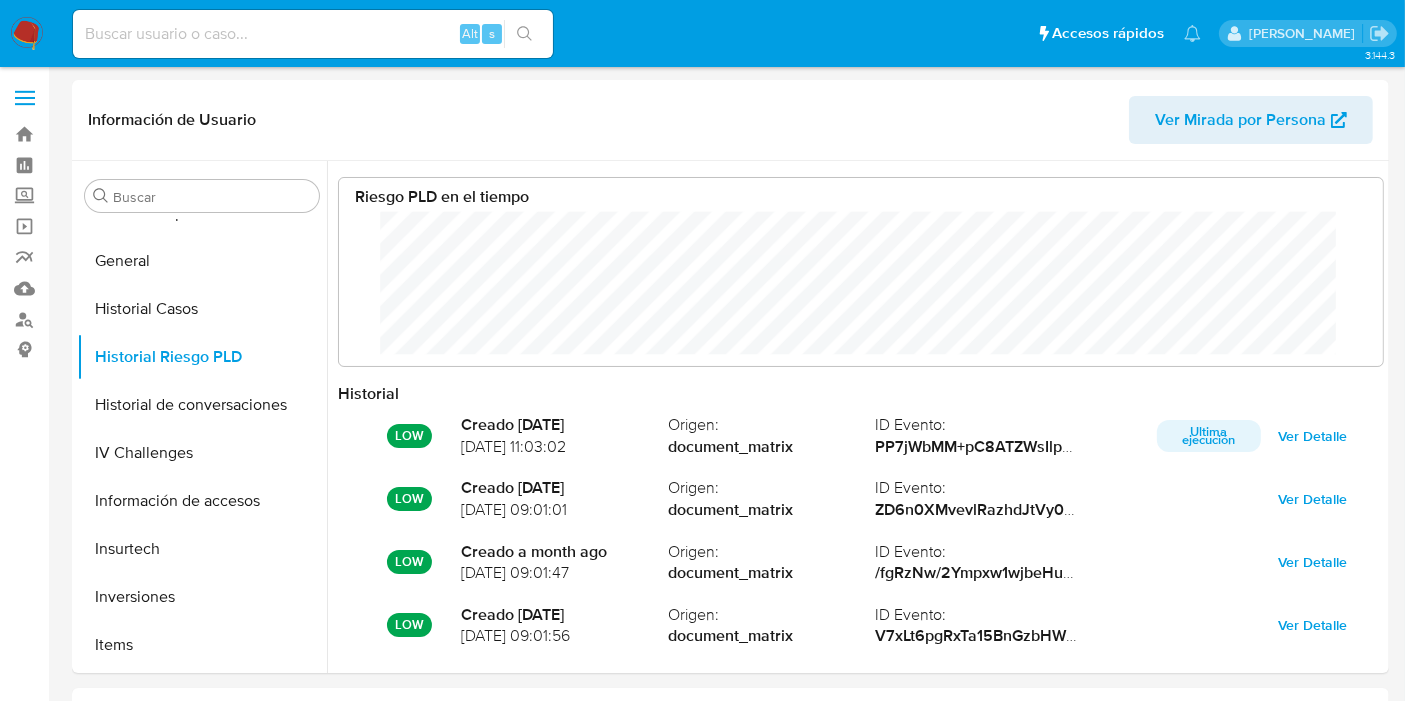 scroll, scrollTop: 999850, scrollLeft: 998994, axis: both 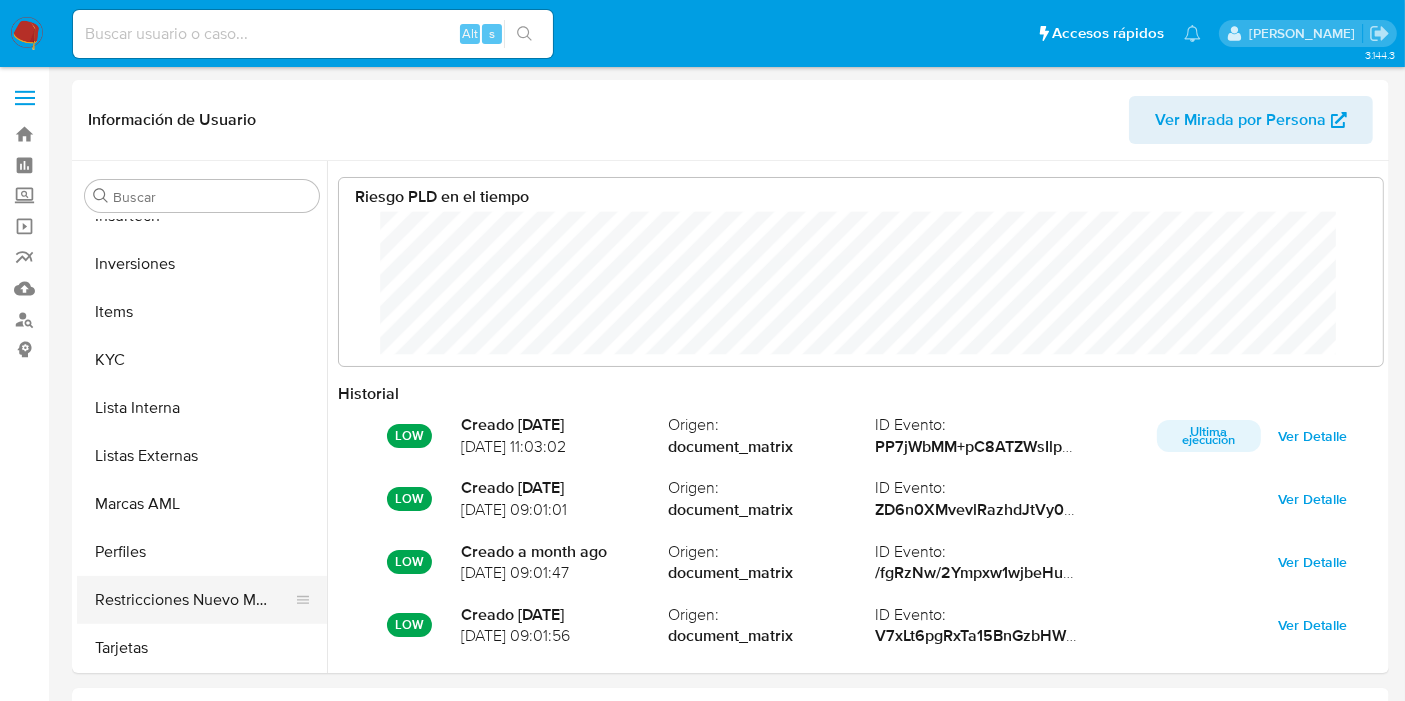 click on "Restricciones Nuevo Mundo" at bounding box center (194, 600) 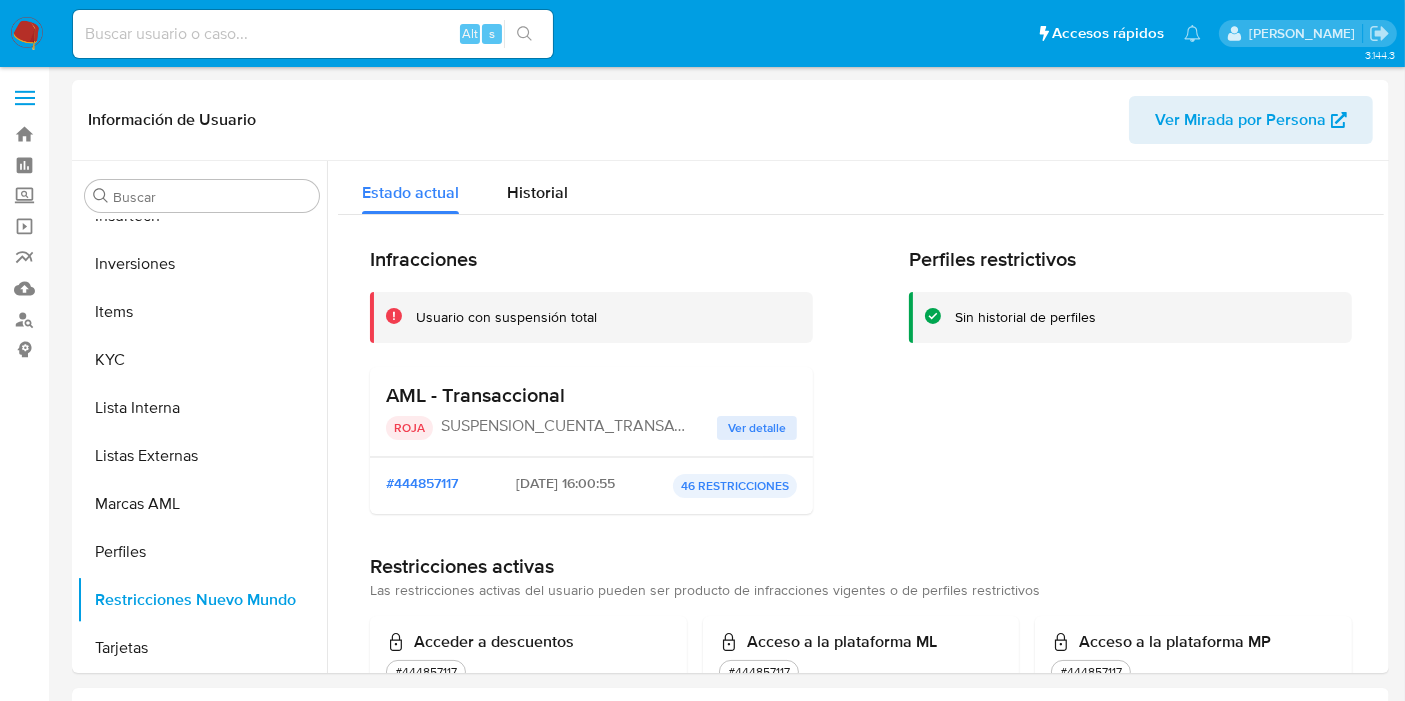 drag, startPoint x: 594, startPoint y: 320, endPoint x: 644, endPoint y: 320, distance: 50 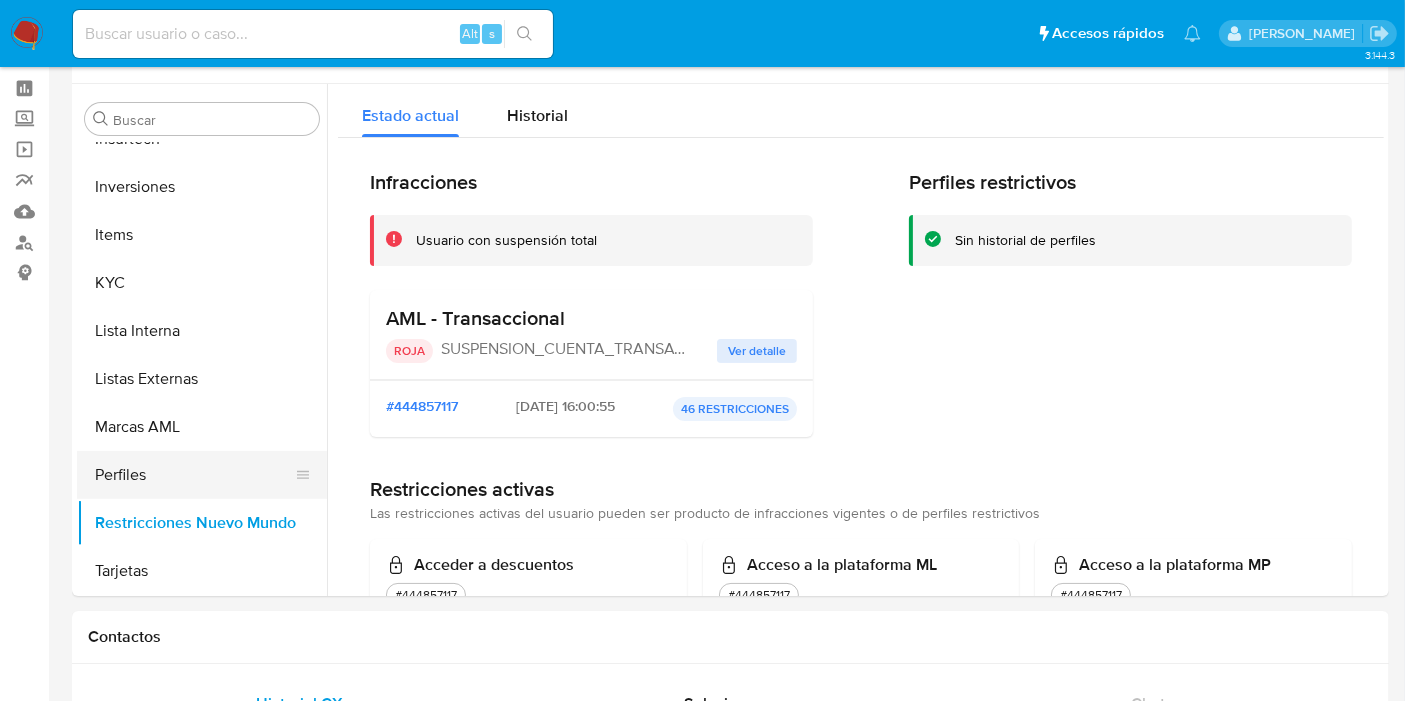 scroll, scrollTop: 111, scrollLeft: 0, axis: vertical 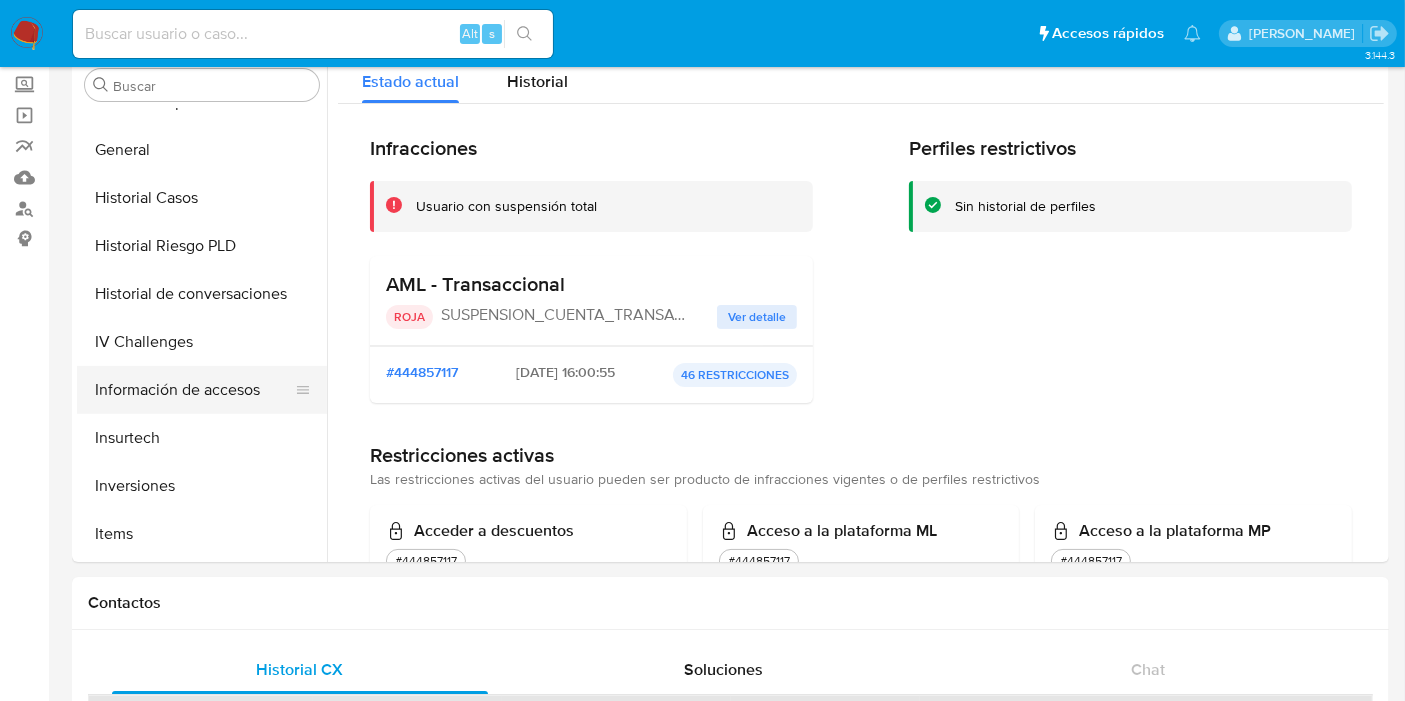 click on "Información de accesos" at bounding box center (194, 390) 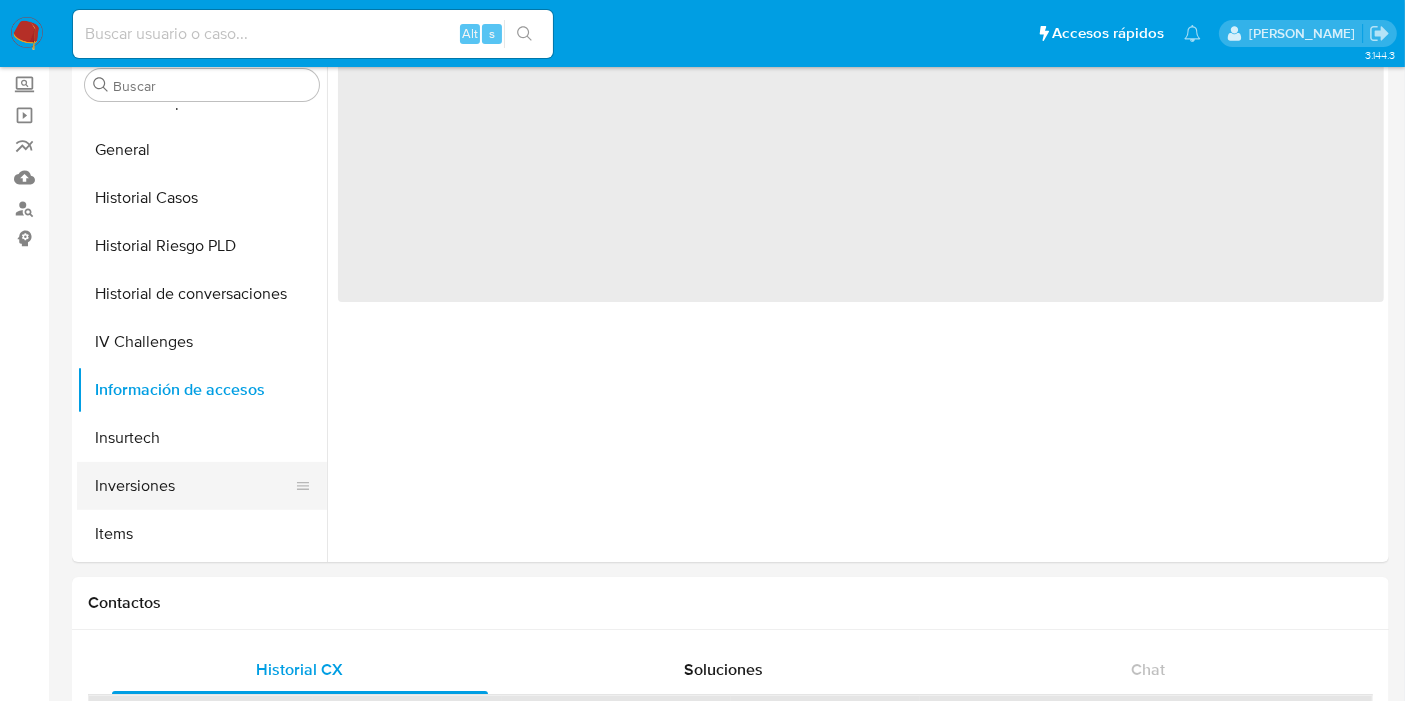 click on "Inversiones" at bounding box center [194, 486] 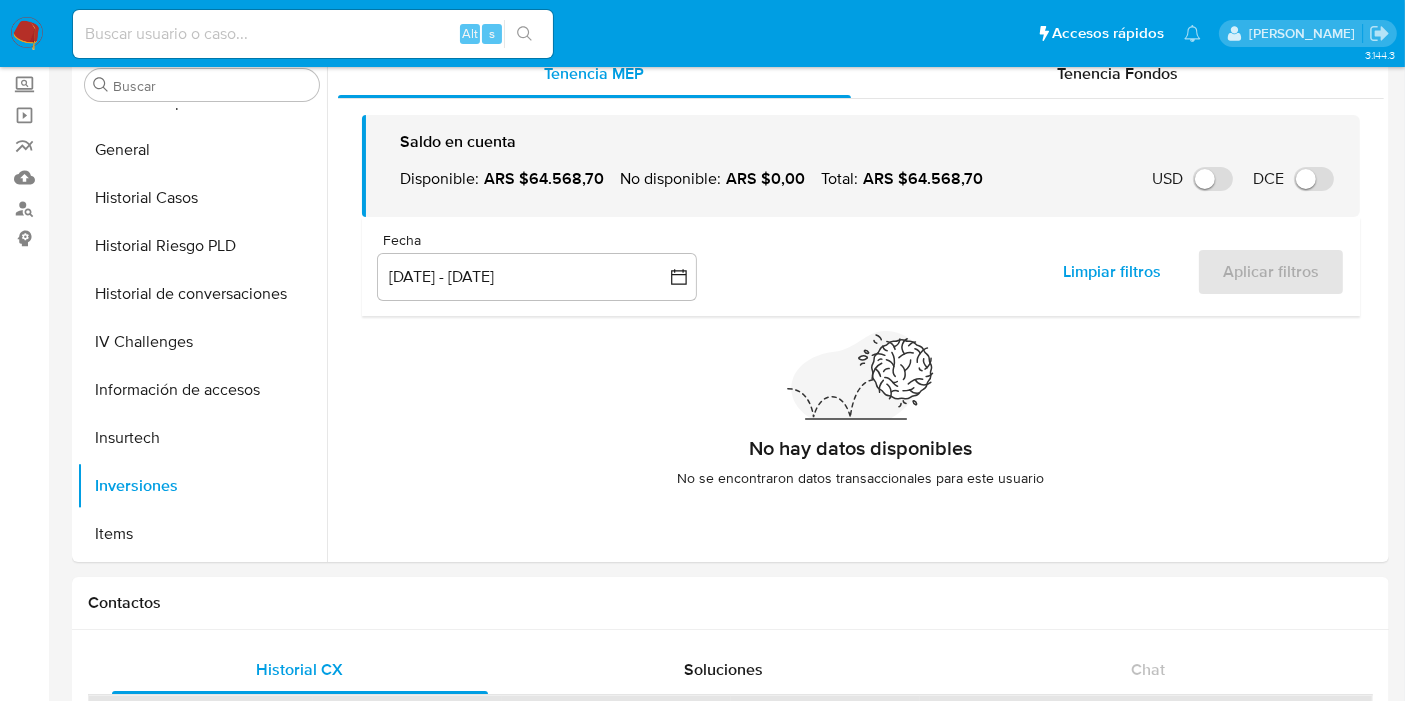 scroll, scrollTop: 0, scrollLeft: 0, axis: both 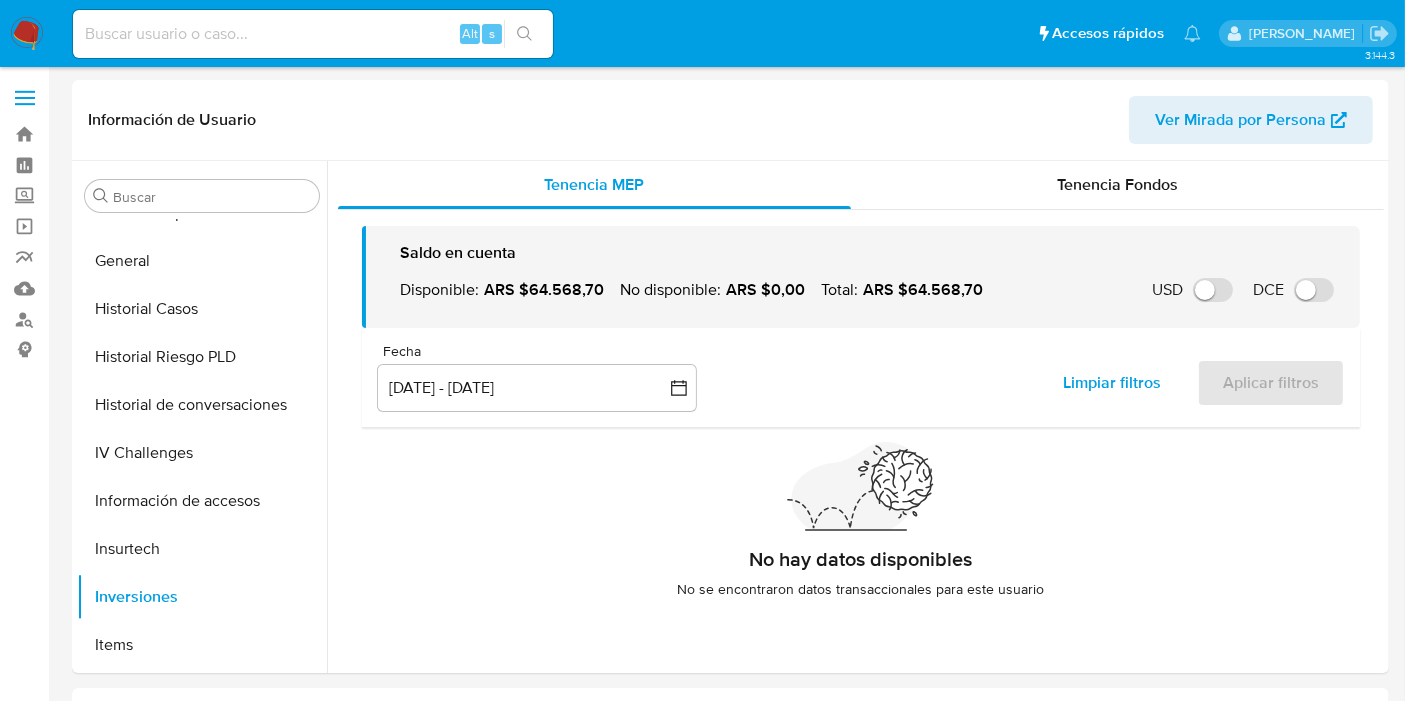 click on "Saldo en cuenta Disponible : ARS $64.568,70 No disponible : ARS $0,00 Total : ARS $64.568,70 USD   Cambiar entre moneda local y USD DCE   Cambiar entre moneda local y DCE Fecha inputDatePicker 10 abr 2025 - 8 jul 2025 10-04-2025:8-07-2025 Limpiar filtros Aplicar filtros No hay datos disponibles No se encontraron datos transaccionales para este usuario" at bounding box center [861, 420] 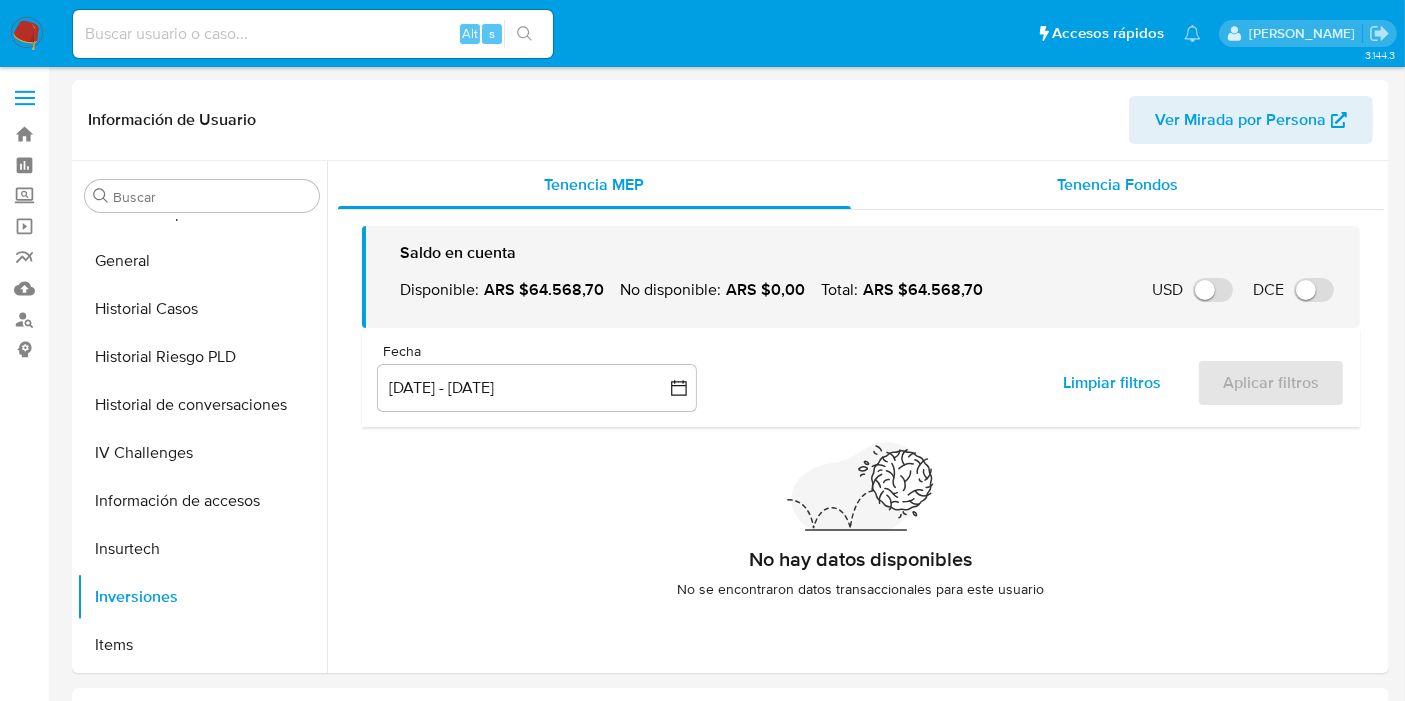 click on "Tenencia Fondos" at bounding box center (1117, 184) 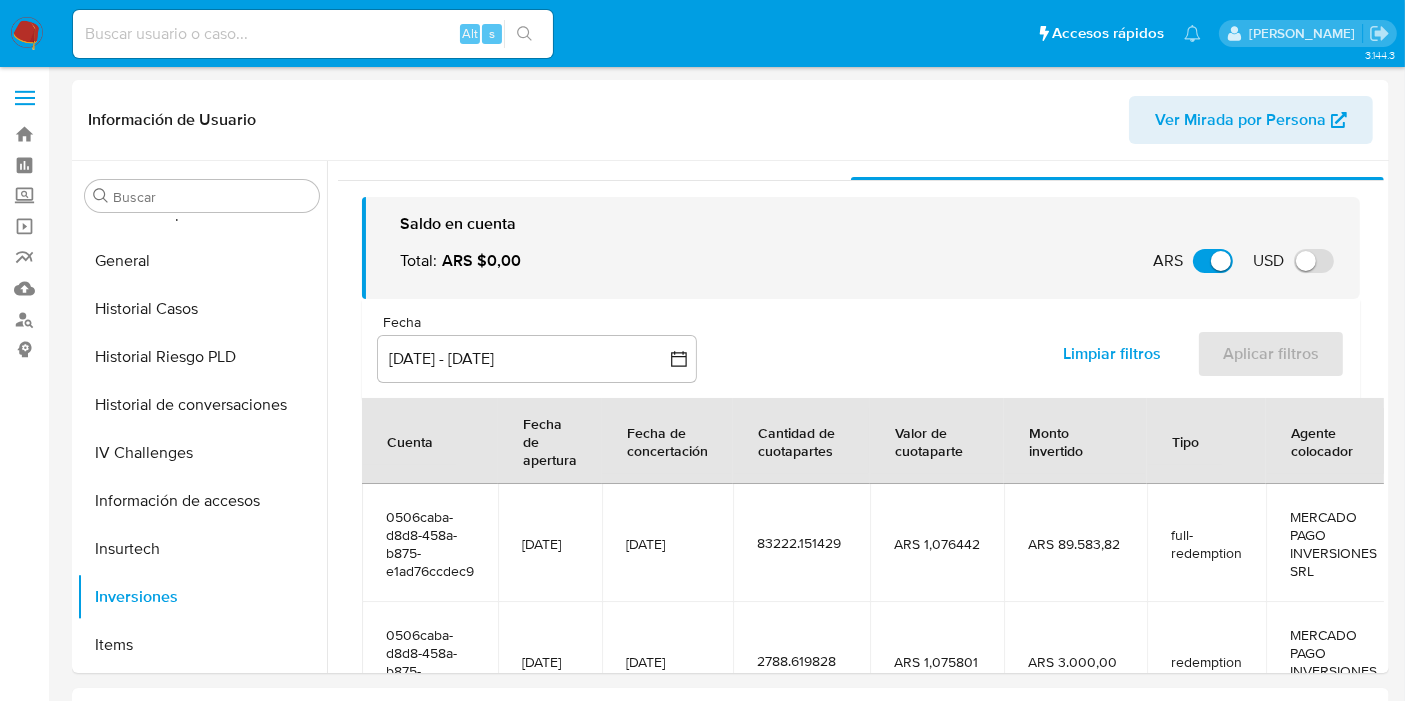 scroll, scrollTop: 0, scrollLeft: 0, axis: both 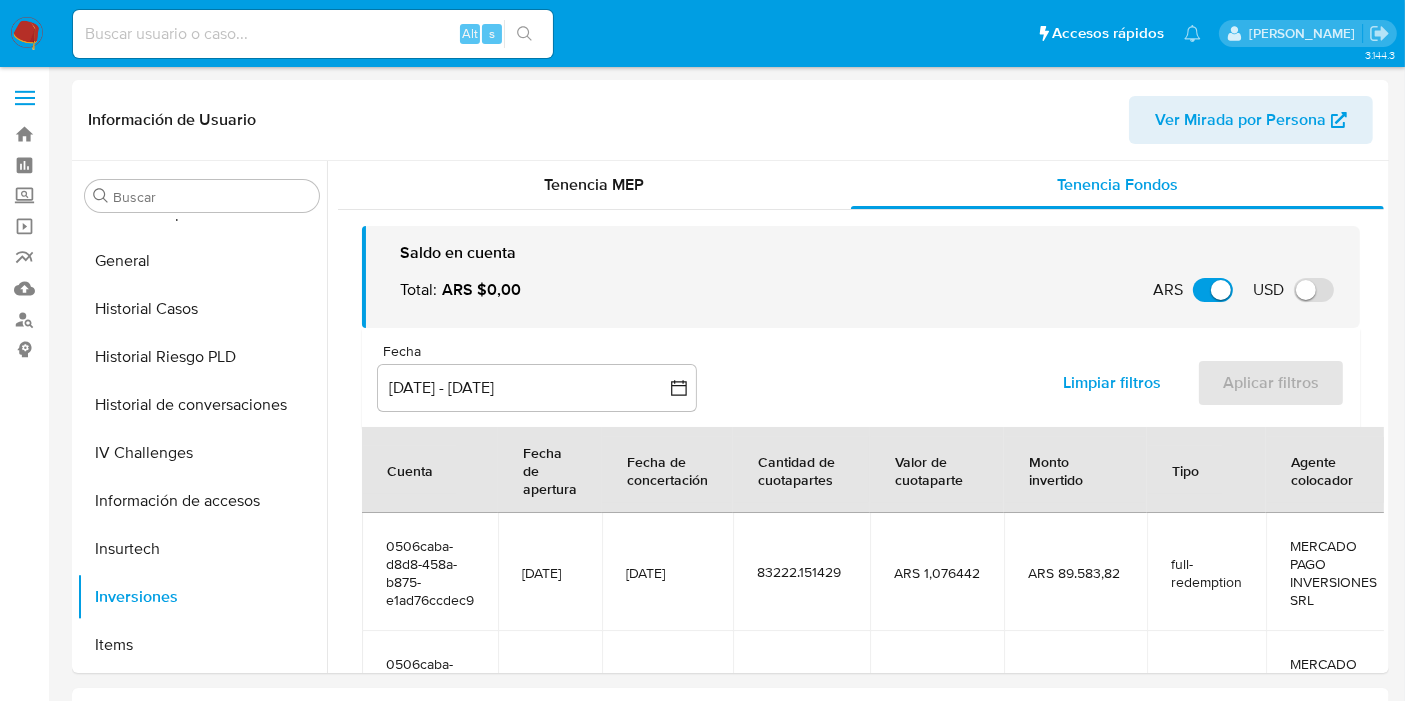 click on "Información de Usuario Ver Mirada por Persona" at bounding box center [730, 120] 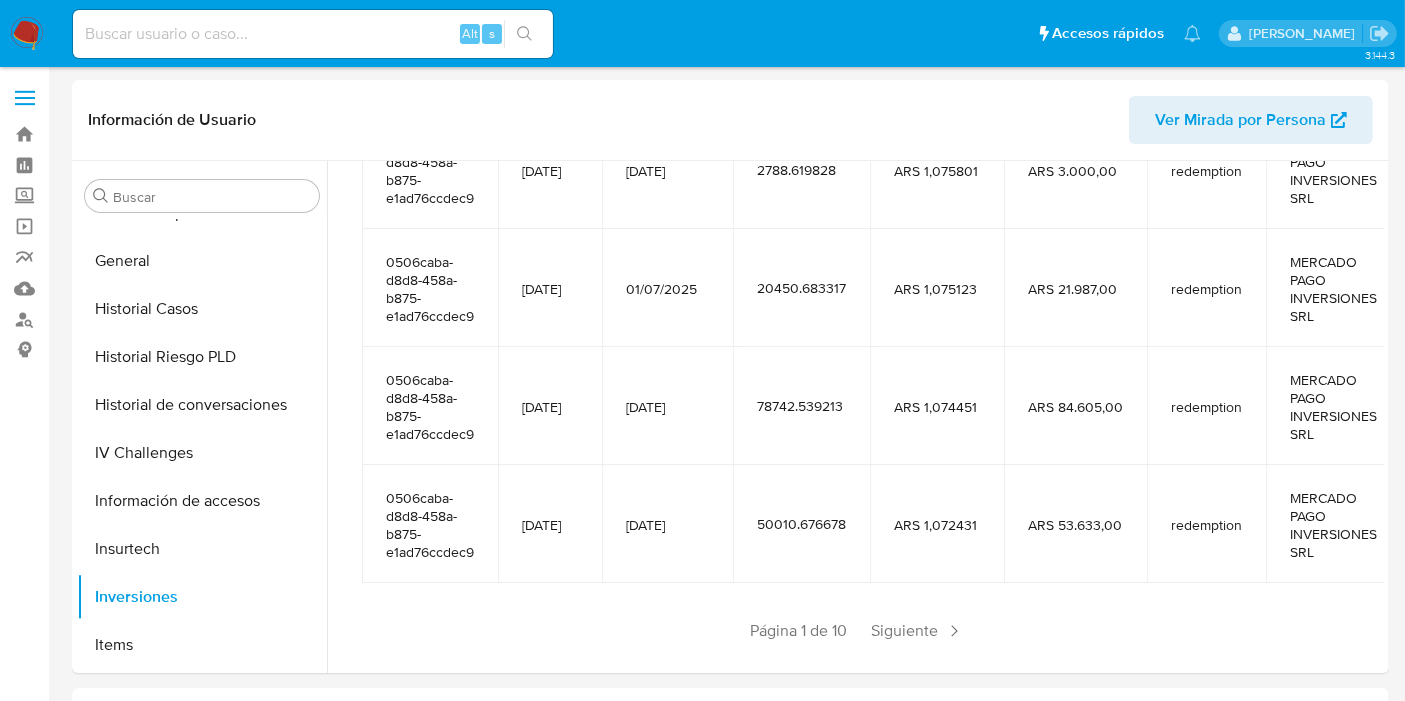 scroll, scrollTop: 533, scrollLeft: 0, axis: vertical 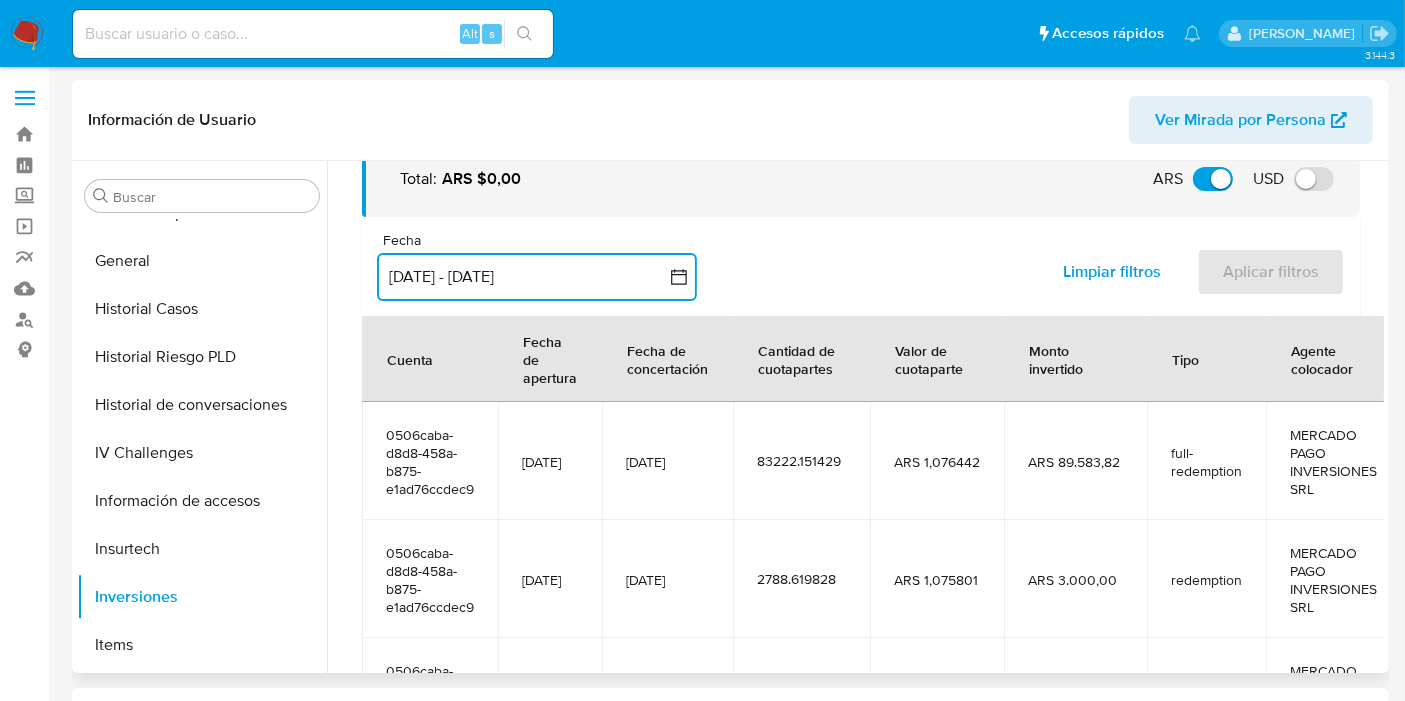 drag, startPoint x: 638, startPoint y: 298, endPoint x: 654, endPoint y: 289, distance: 18.35756 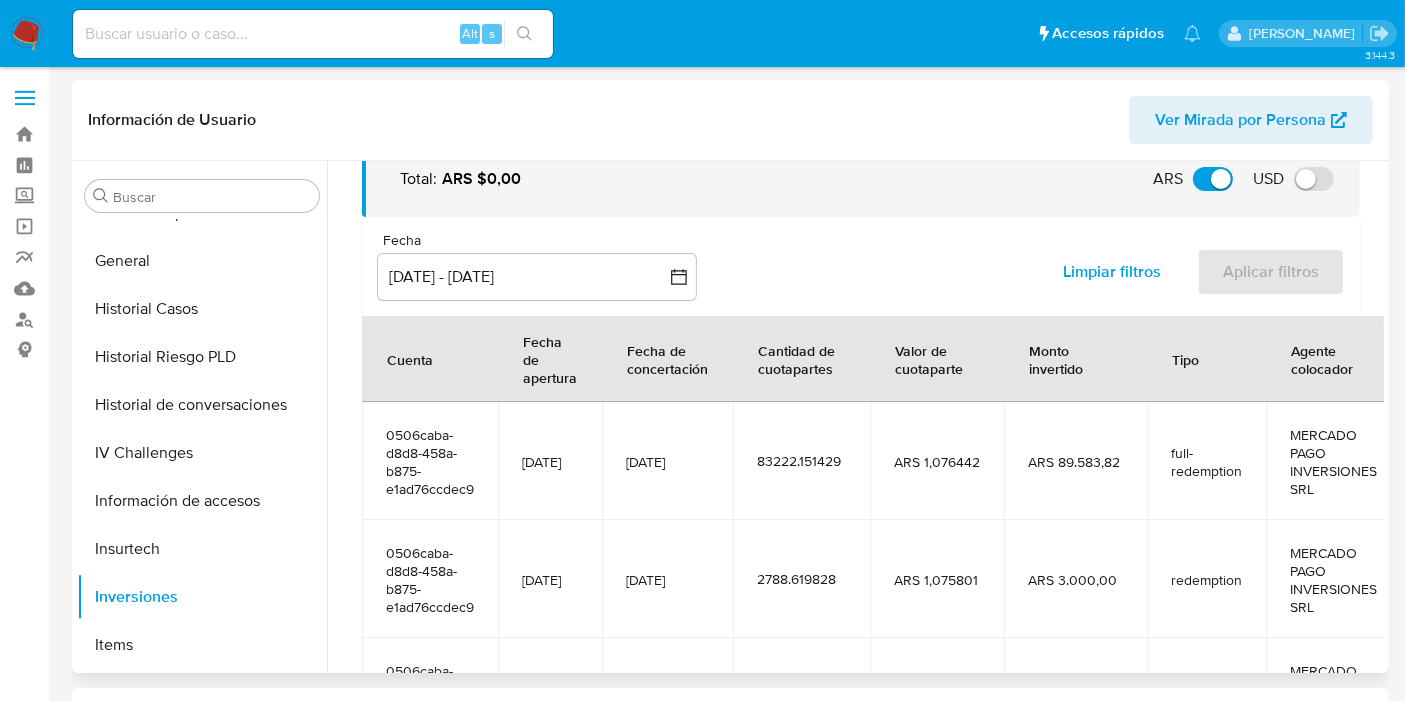 click on "Fecha inputDatePicker 10 abr 2025 - 8 jul 2025 10-04-2025:8-07-2025 Limpiar filtros Aplicar filtros" at bounding box center [861, 266] 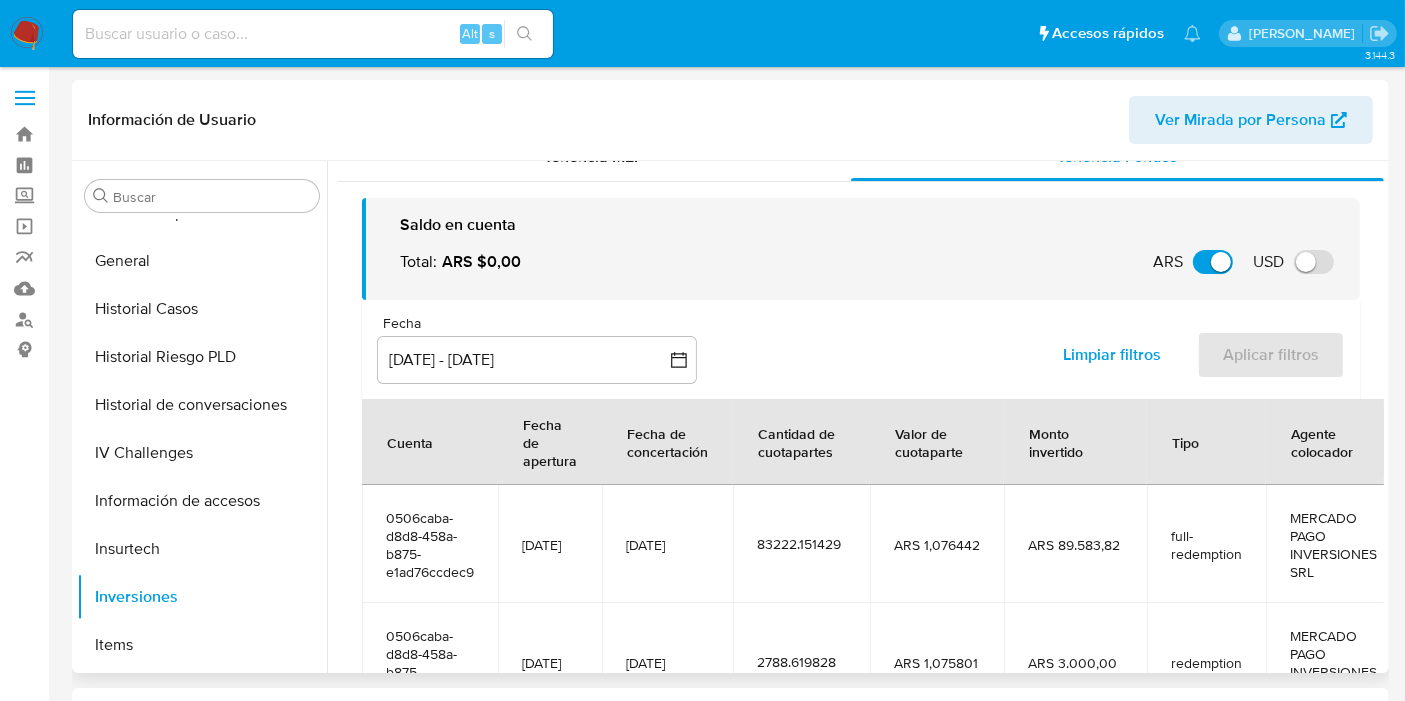 scroll, scrollTop: 0, scrollLeft: 0, axis: both 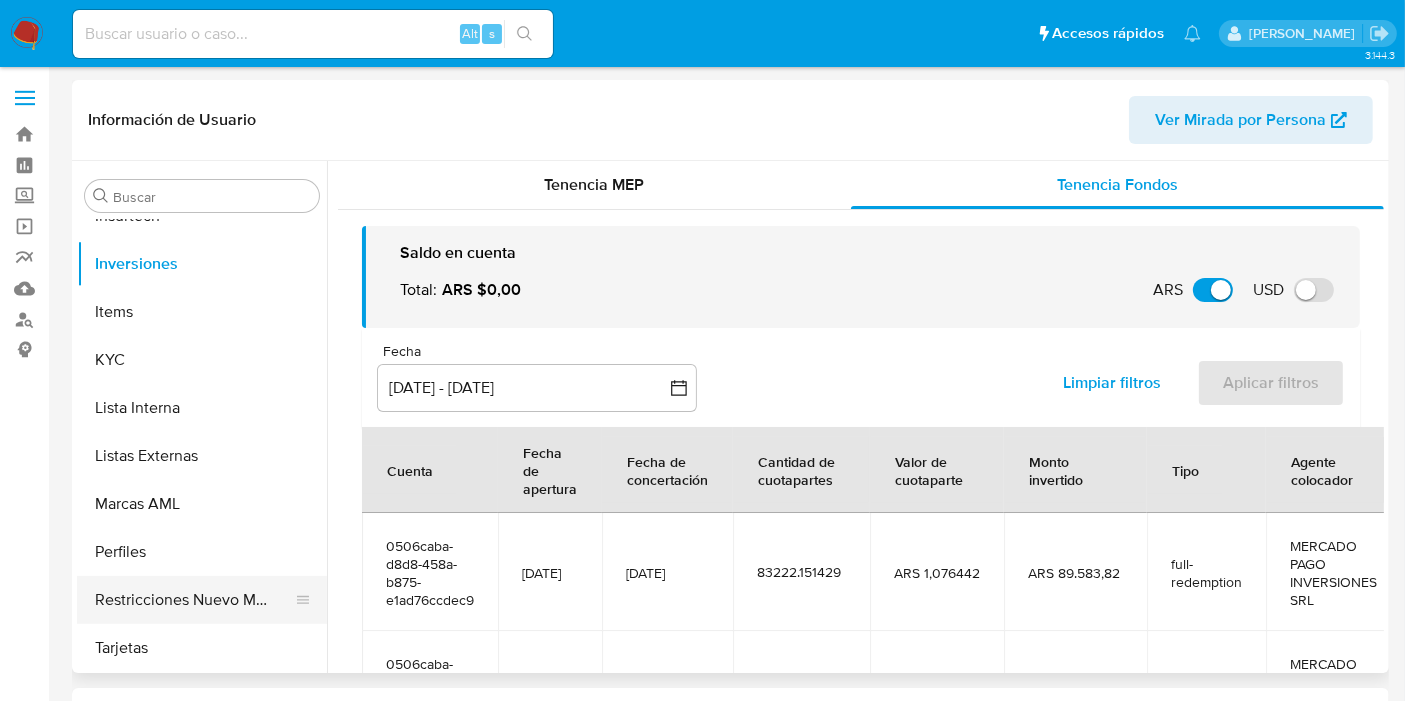 drag, startPoint x: 202, startPoint y: 551, endPoint x: 209, endPoint y: 581, distance: 30.805843 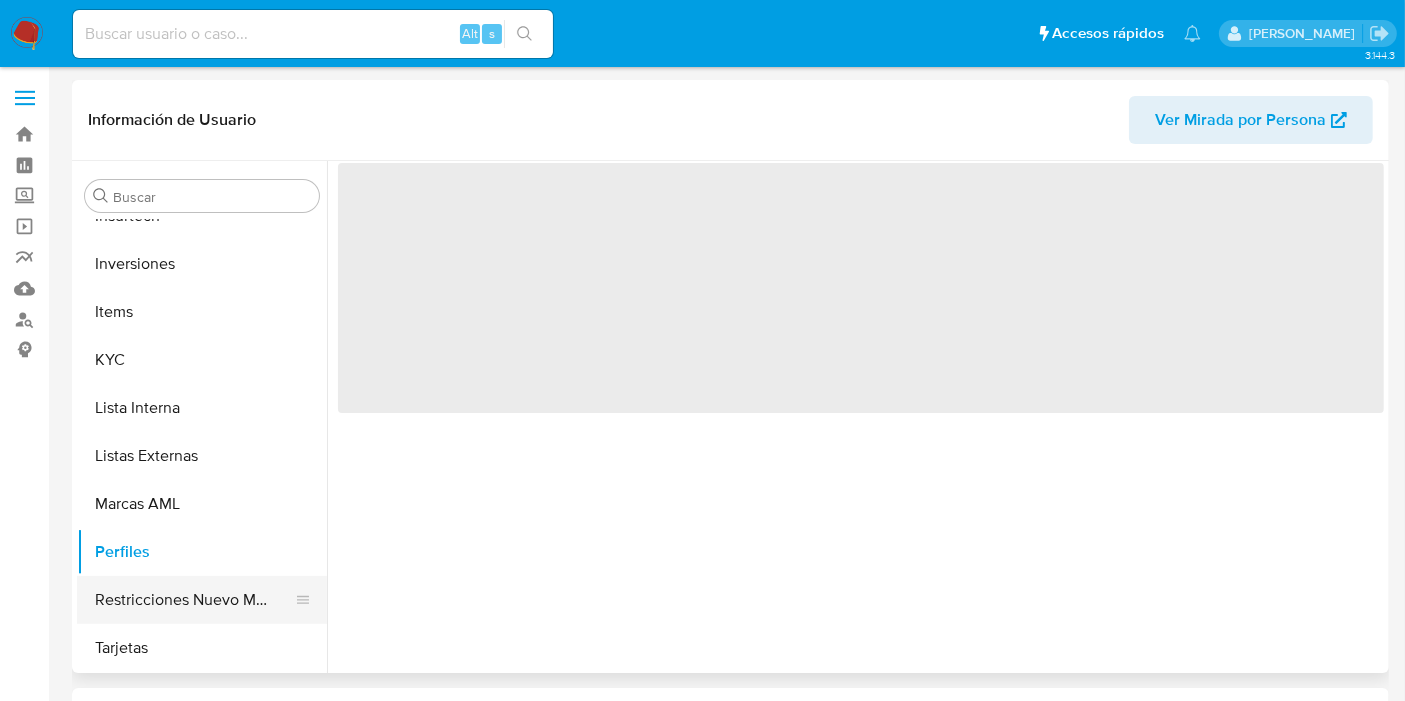 click on "Restricciones Nuevo Mundo" at bounding box center (194, 600) 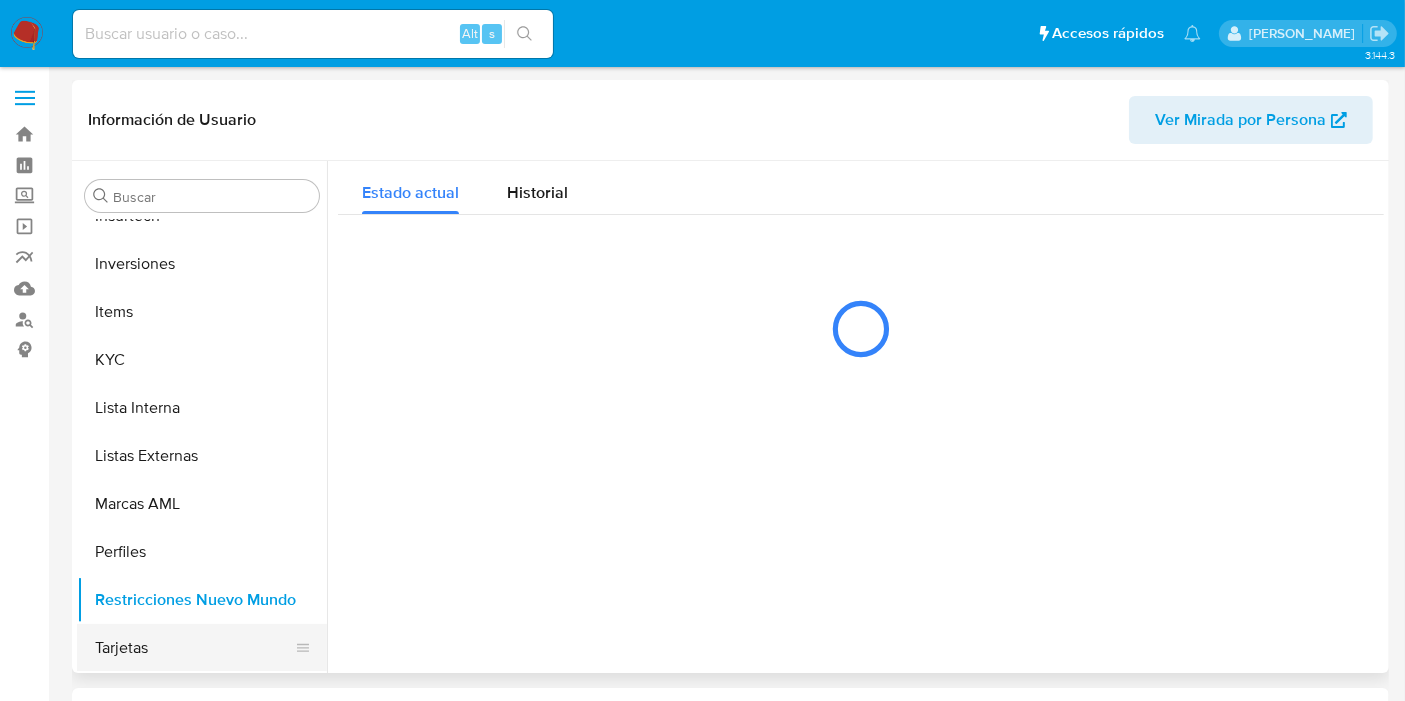 click on "Tarjetas" at bounding box center (194, 648) 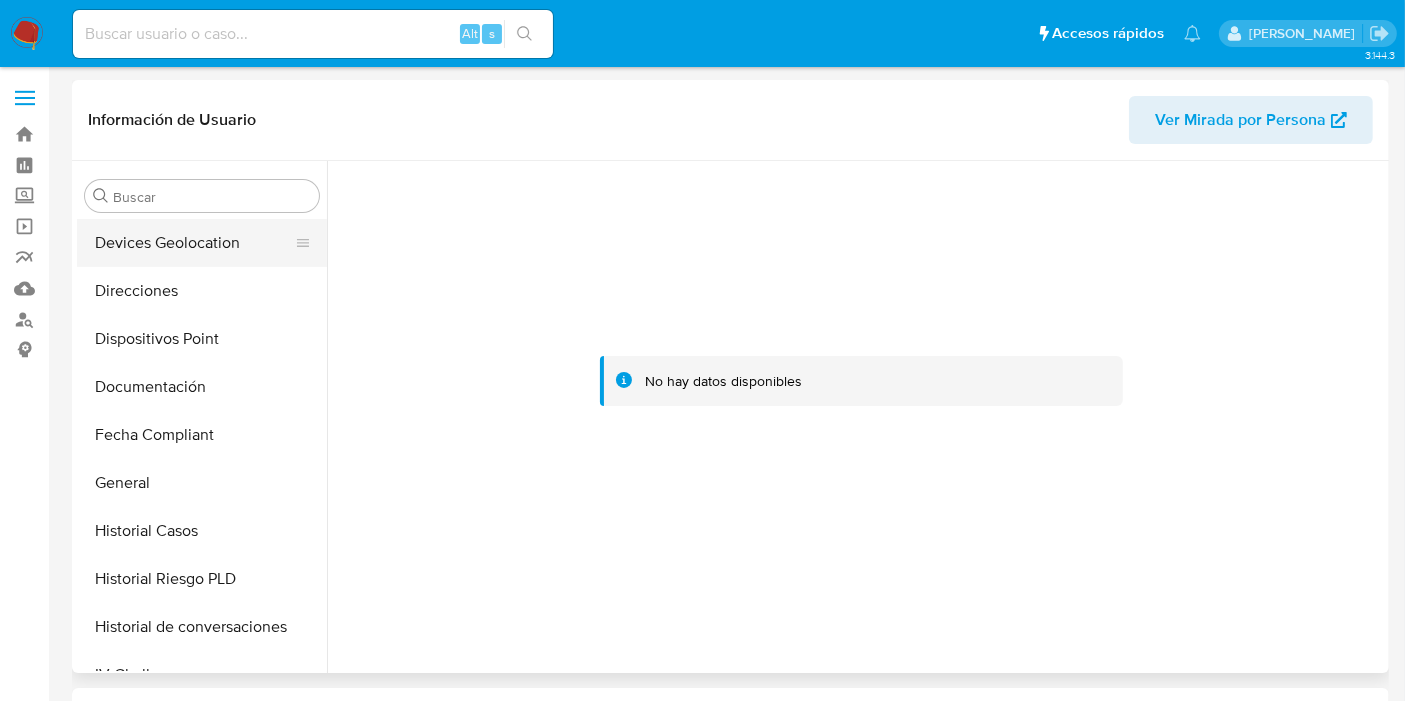 scroll, scrollTop: 225, scrollLeft: 0, axis: vertical 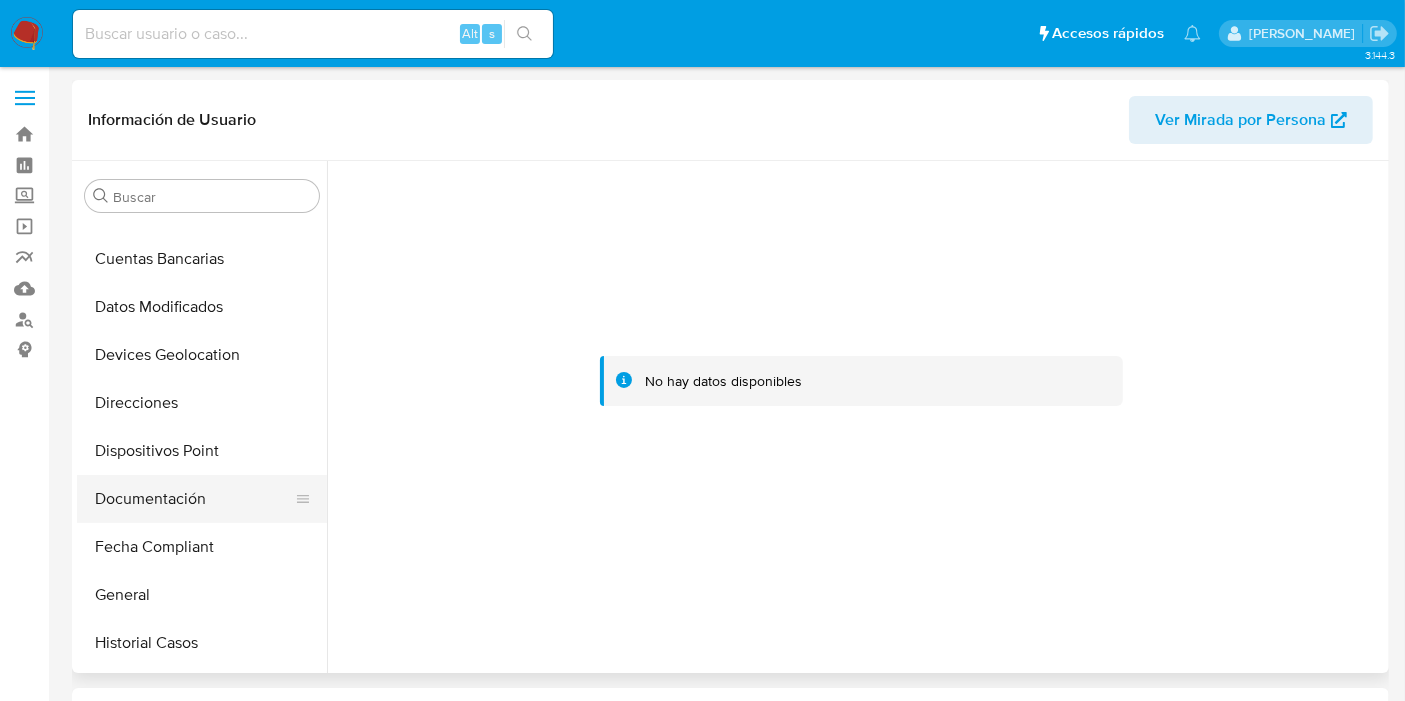 click on "Documentación" at bounding box center (194, 499) 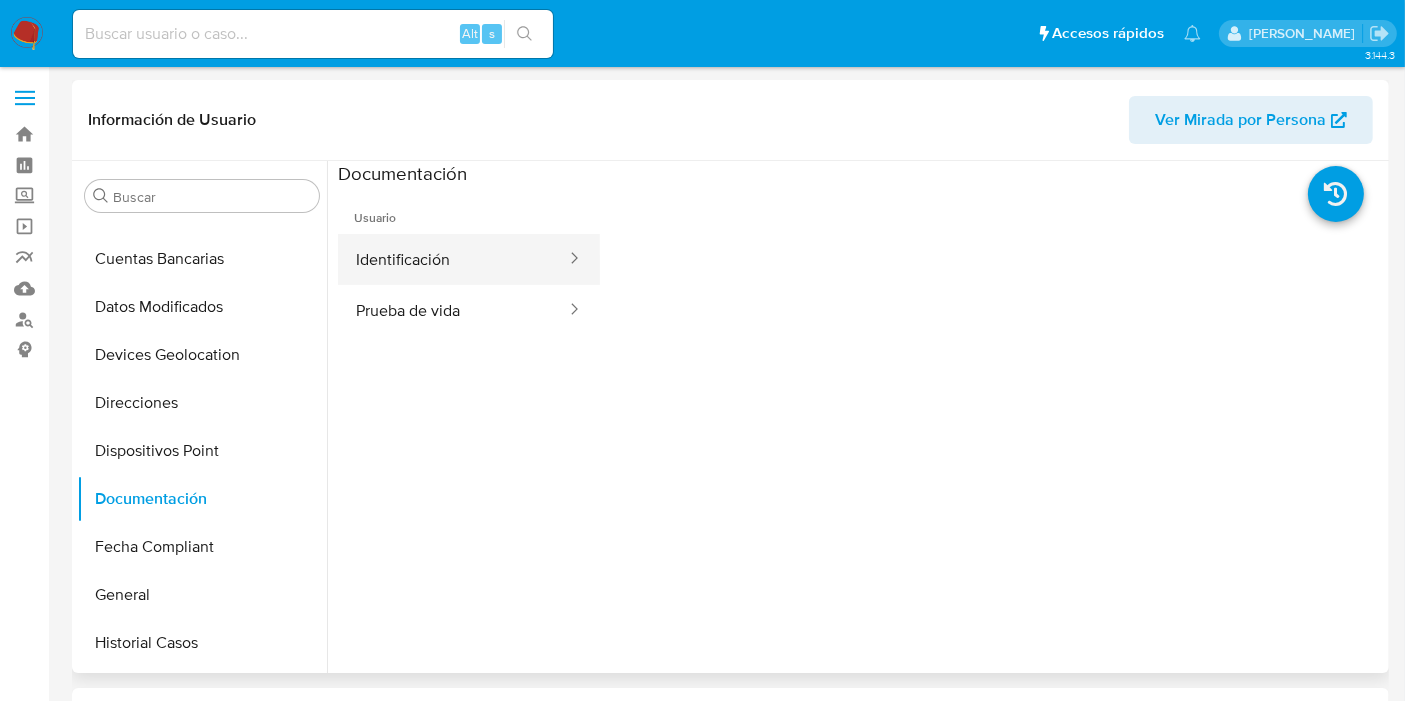 click on "Identificación" at bounding box center (453, 259) 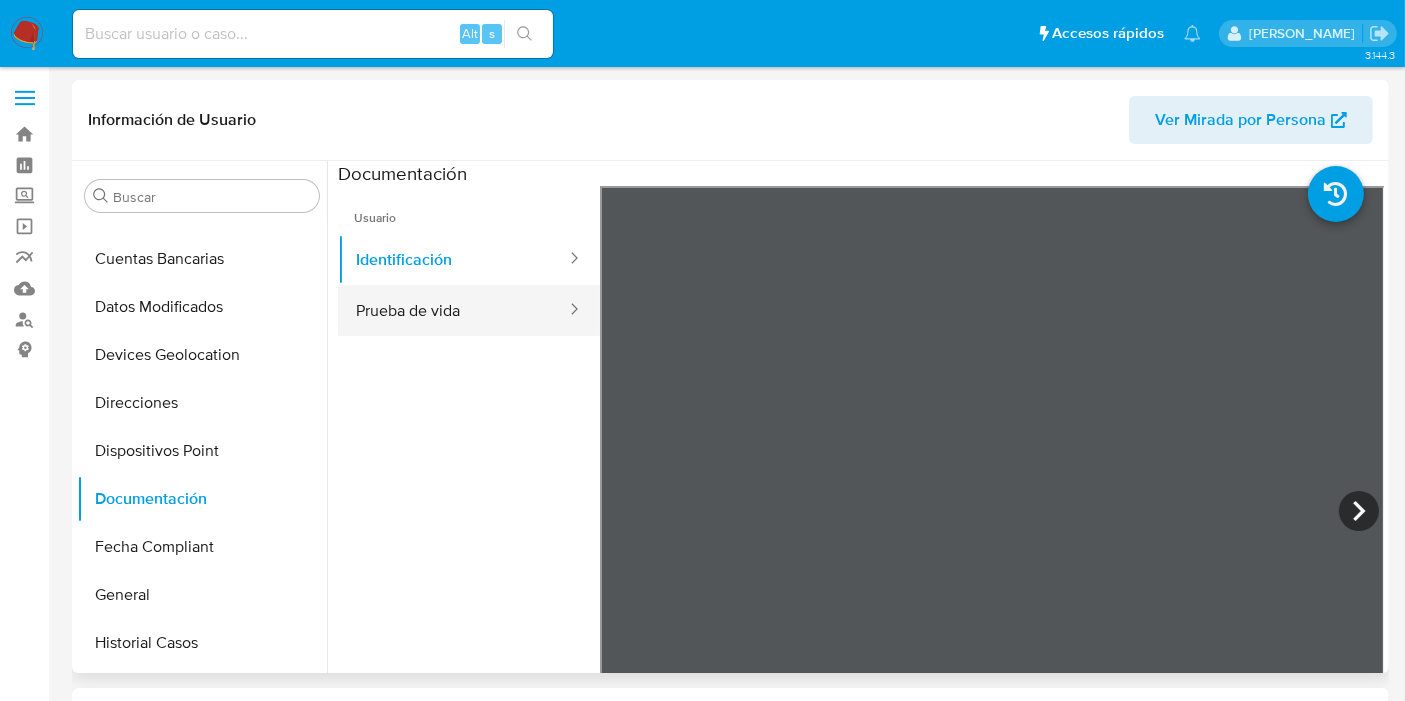 click on "Prueba de vida" at bounding box center [453, 310] 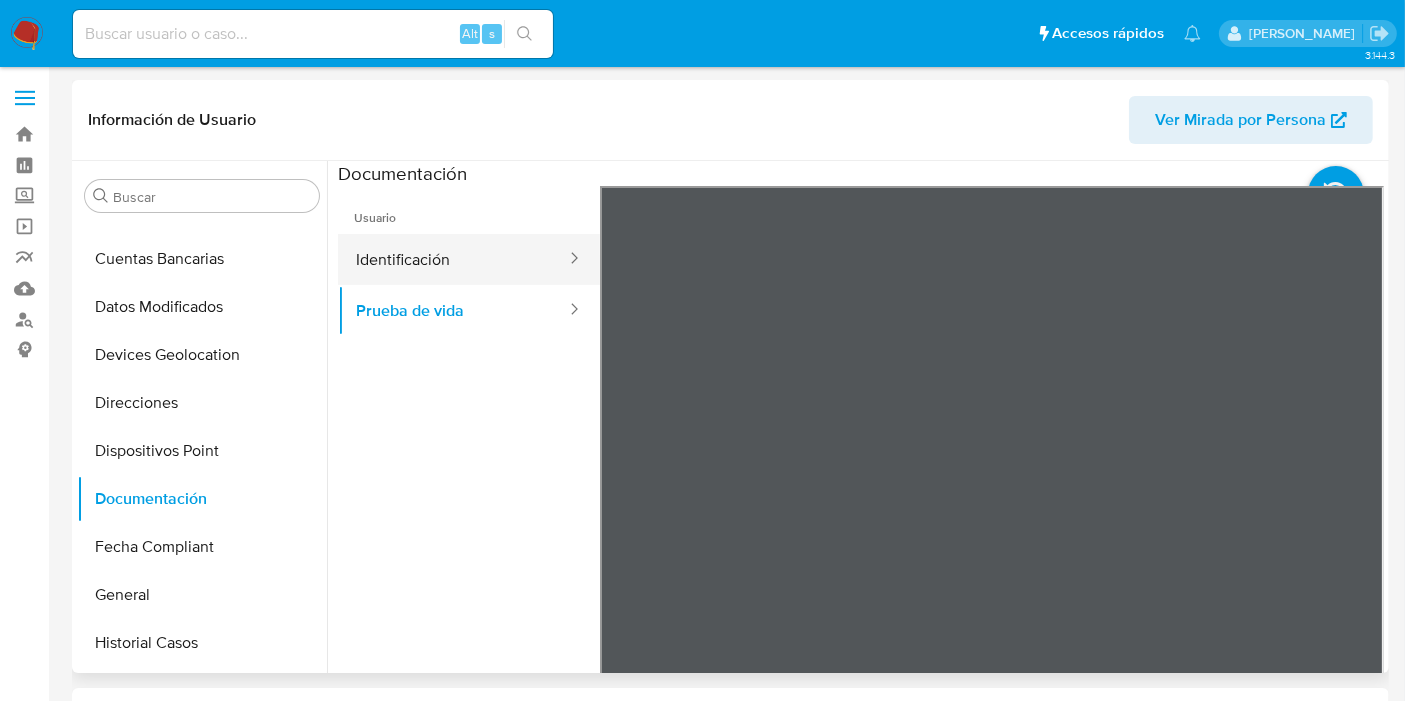 click at bounding box center (568, 259) 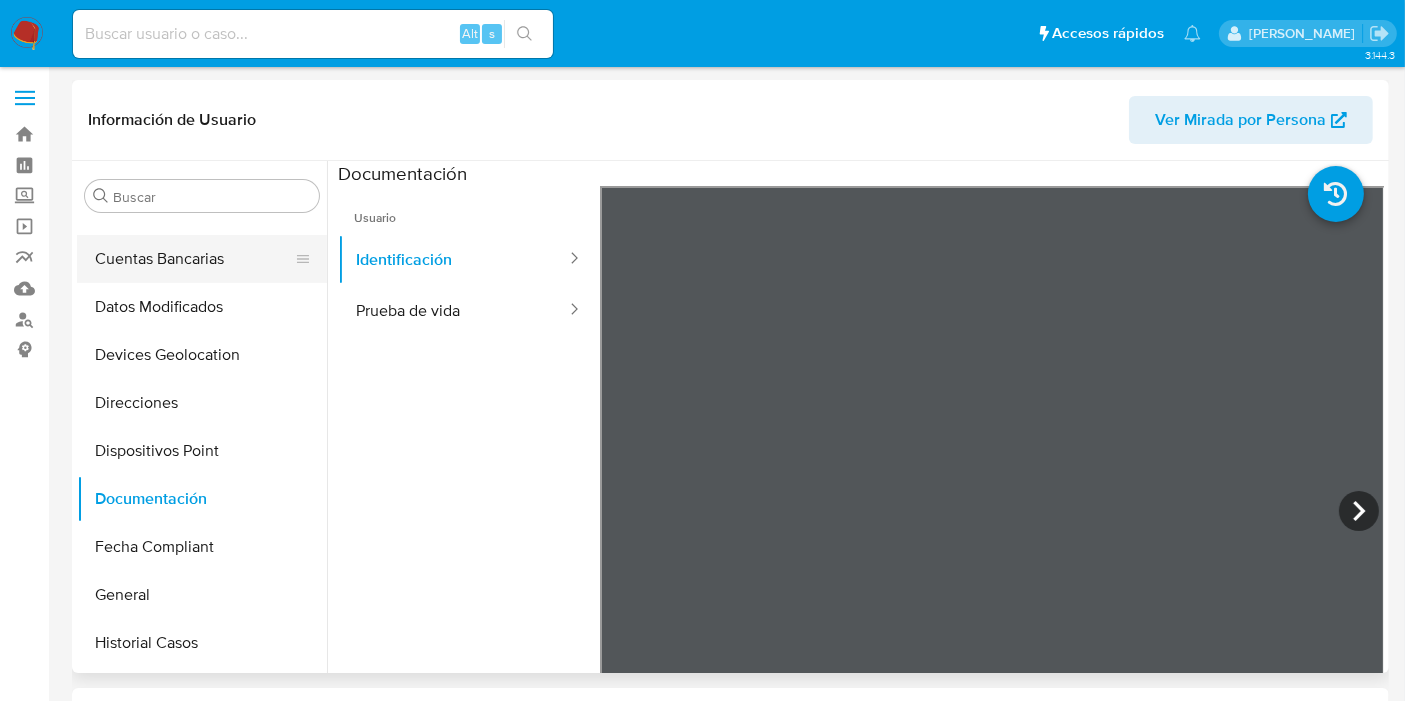 click on "Cuentas Bancarias" at bounding box center (194, 259) 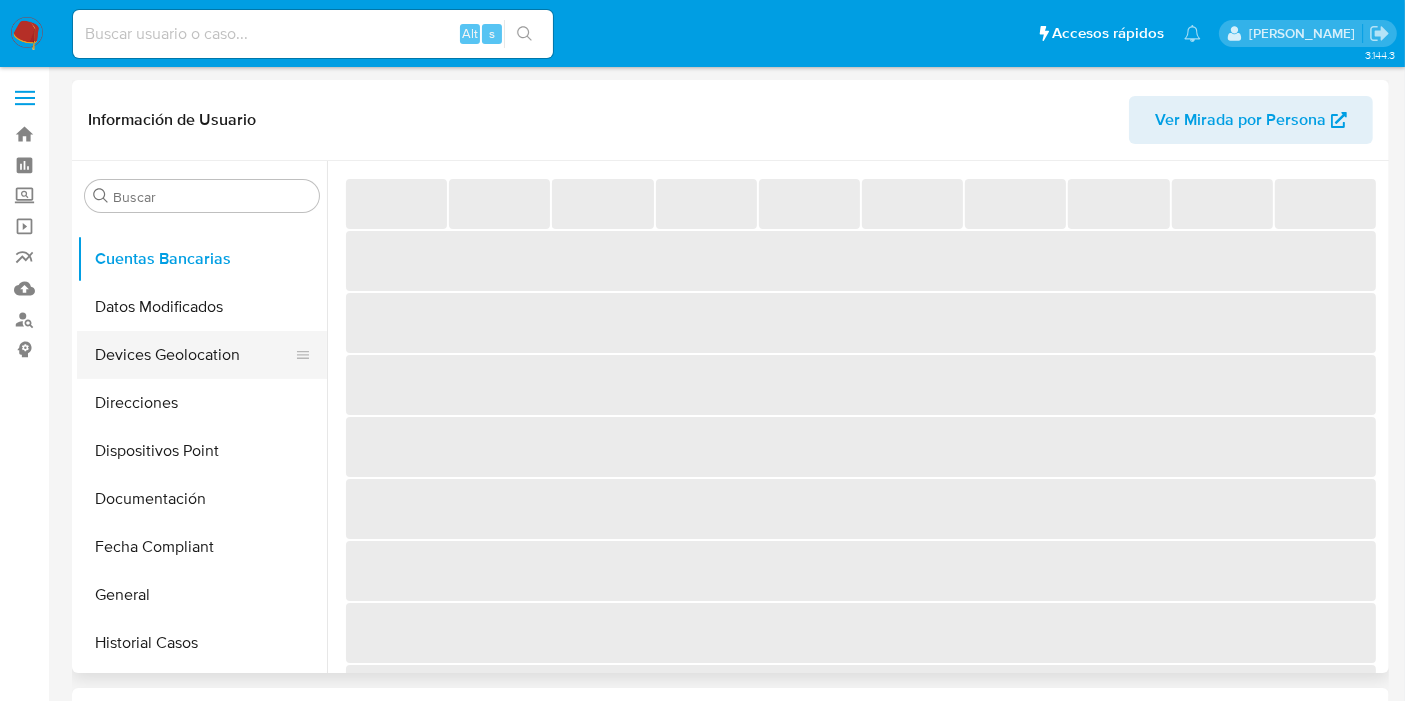 click on "Devices Geolocation" at bounding box center [194, 355] 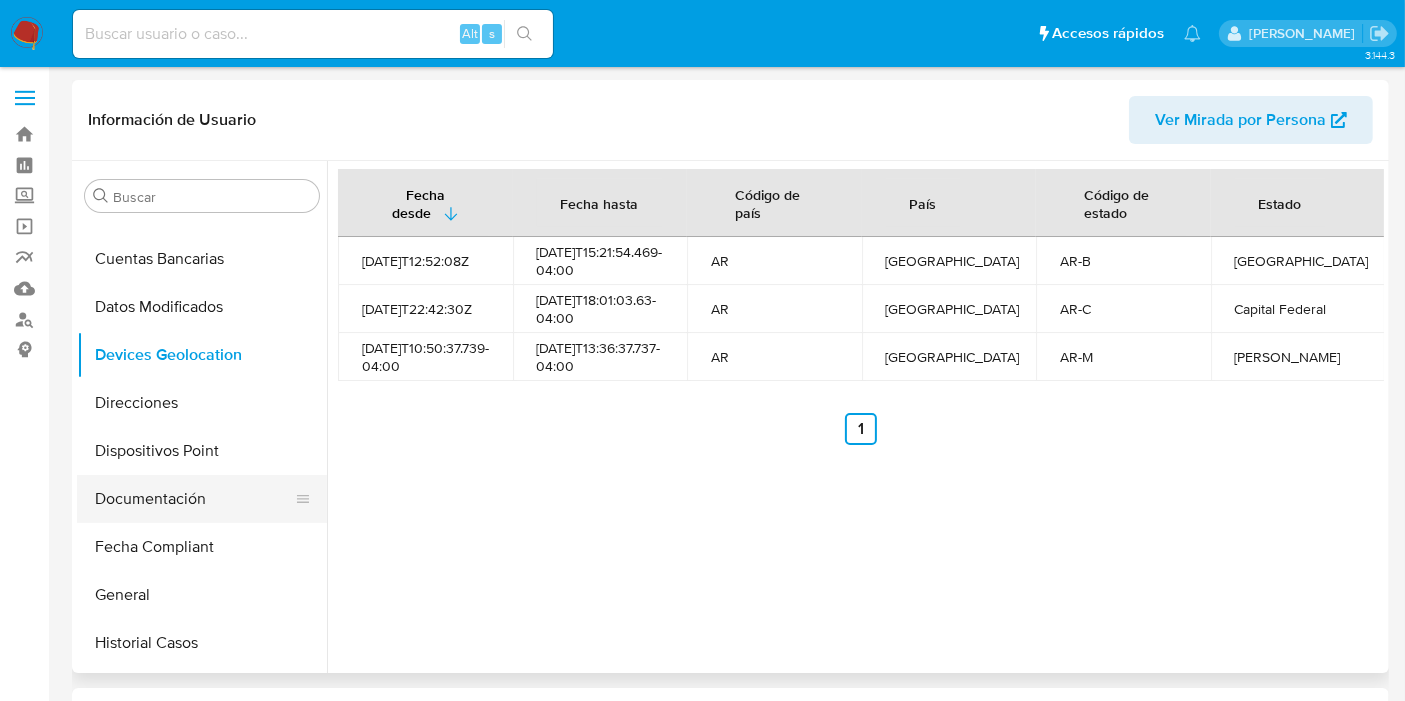 click on "Documentación" at bounding box center [194, 499] 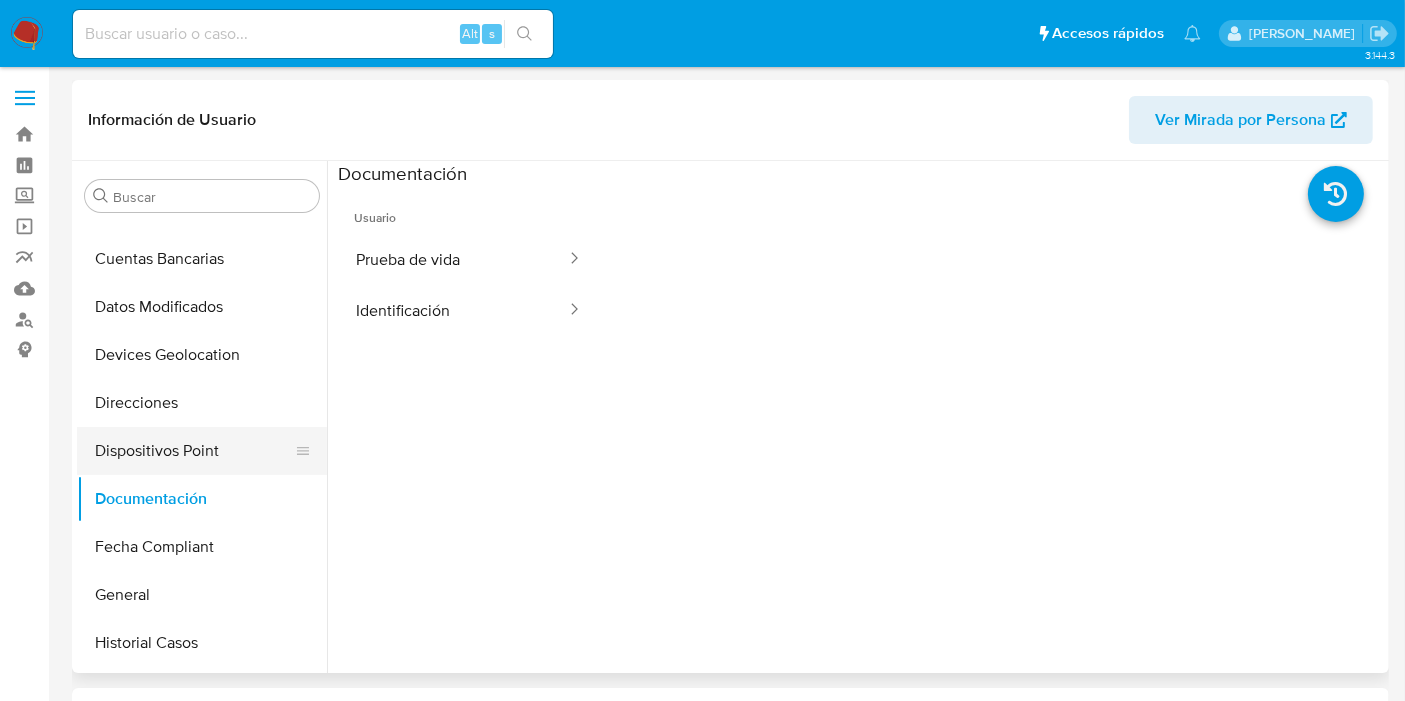 click on "Dispositivos Point" at bounding box center [194, 451] 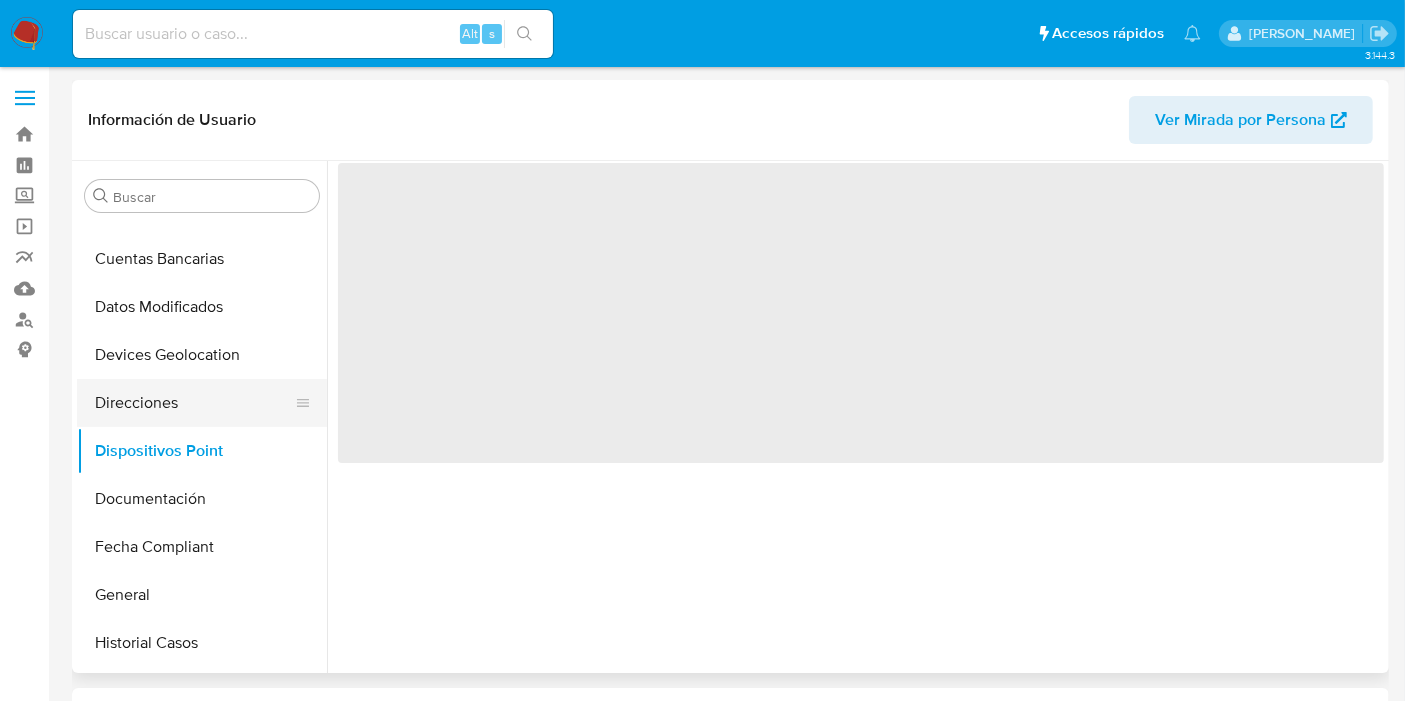 click on "Direcciones" at bounding box center (194, 403) 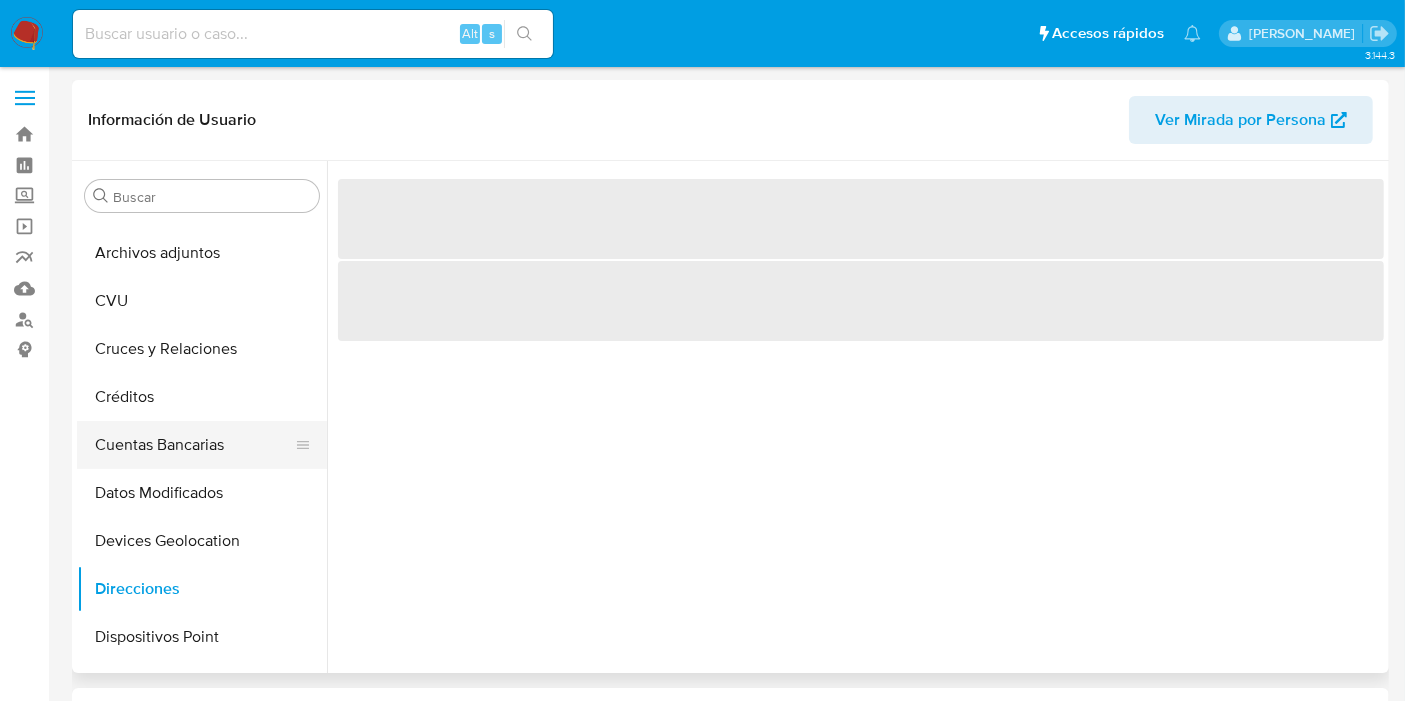 scroll, scrollTop: 0, scrollLeft: 0, axis: both 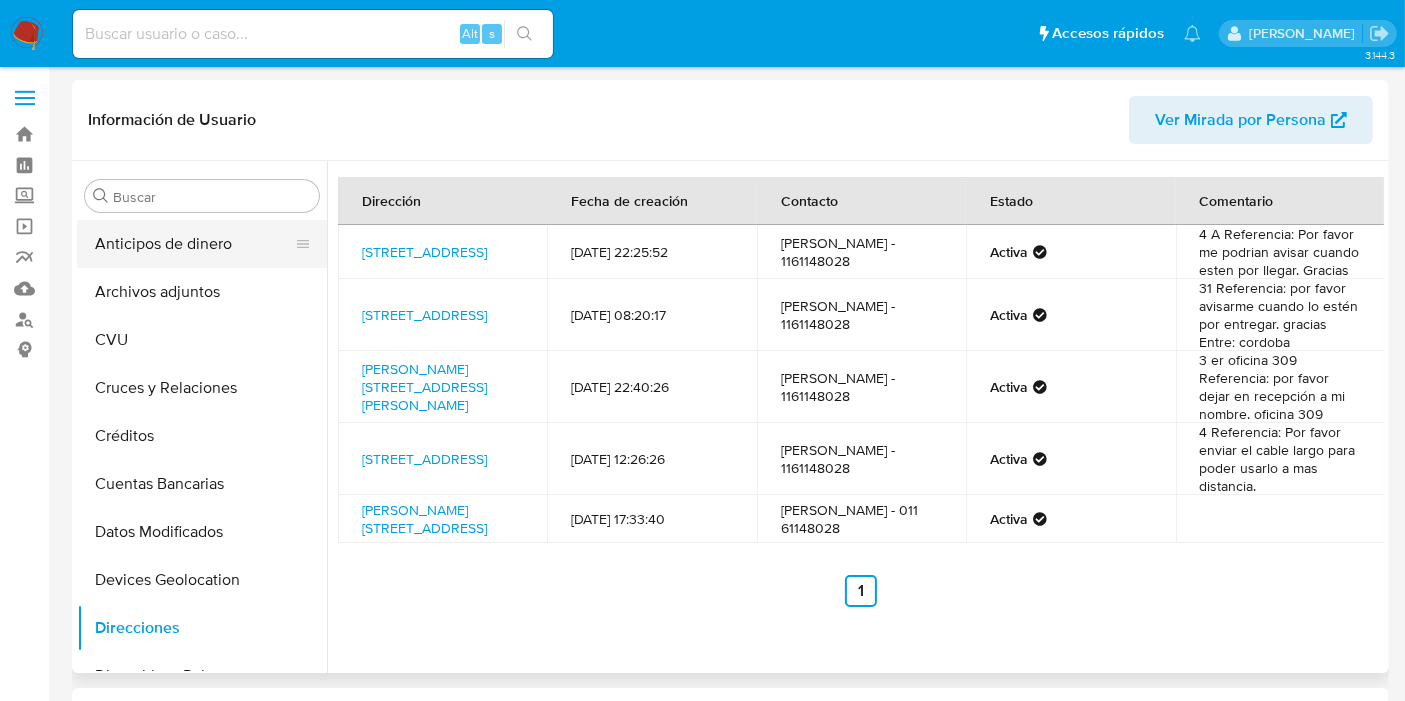 click on "Buscar Anticipos de dinero Archivos adjuntos CVU Cruces y Relaciones Créditos Cuentas Bancarias Datos Modificados Devices Geolocation Direcciones Dispositivos Point Documentación Fecha Compliant General Historial Casos Historial Riesgo PLD Historial de conversaciones IV Challenges Información de accesos Insurtech Inversiones Items KYC Lista Interna Listas Externas Marcas AML Perfiles Restricciones Nuevo Mundo Tarjetas" at bounding box center [202, 418] 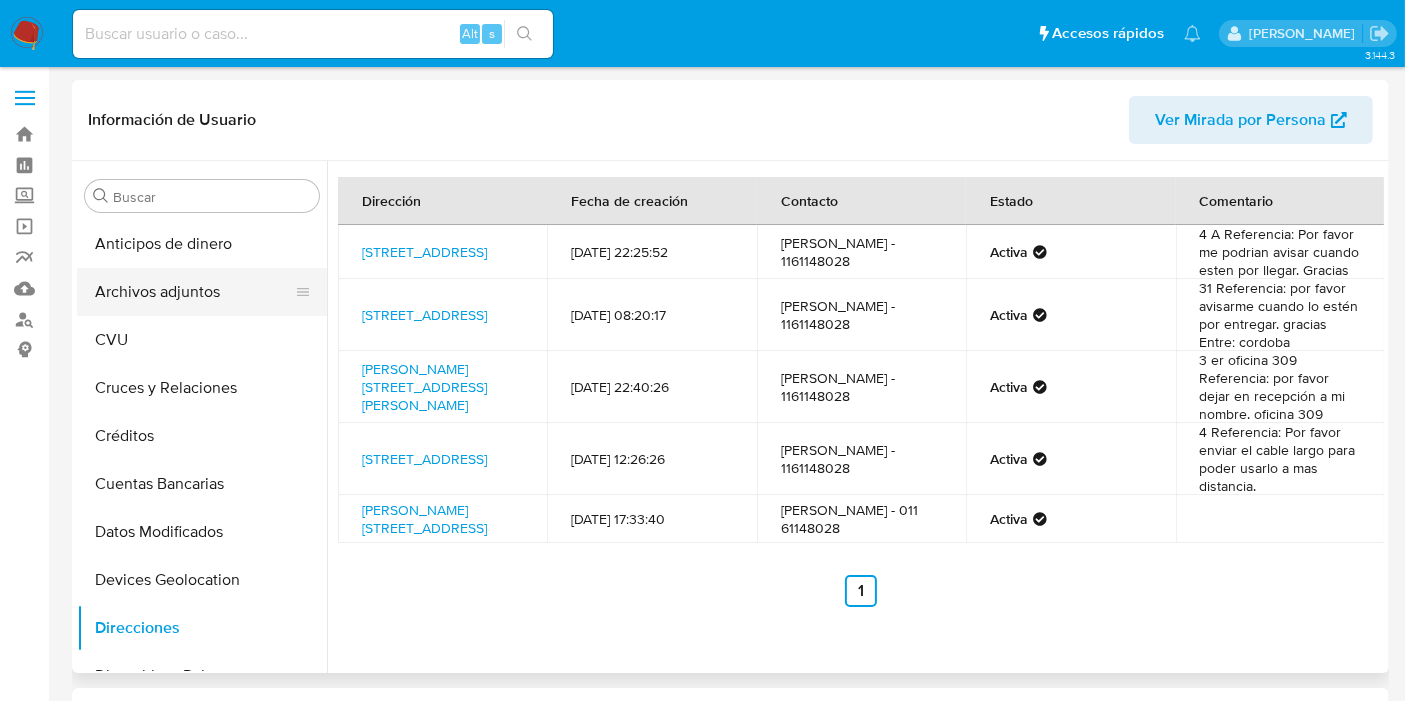 click on "Archivos adjuntos" at bounding box center [194, 292] 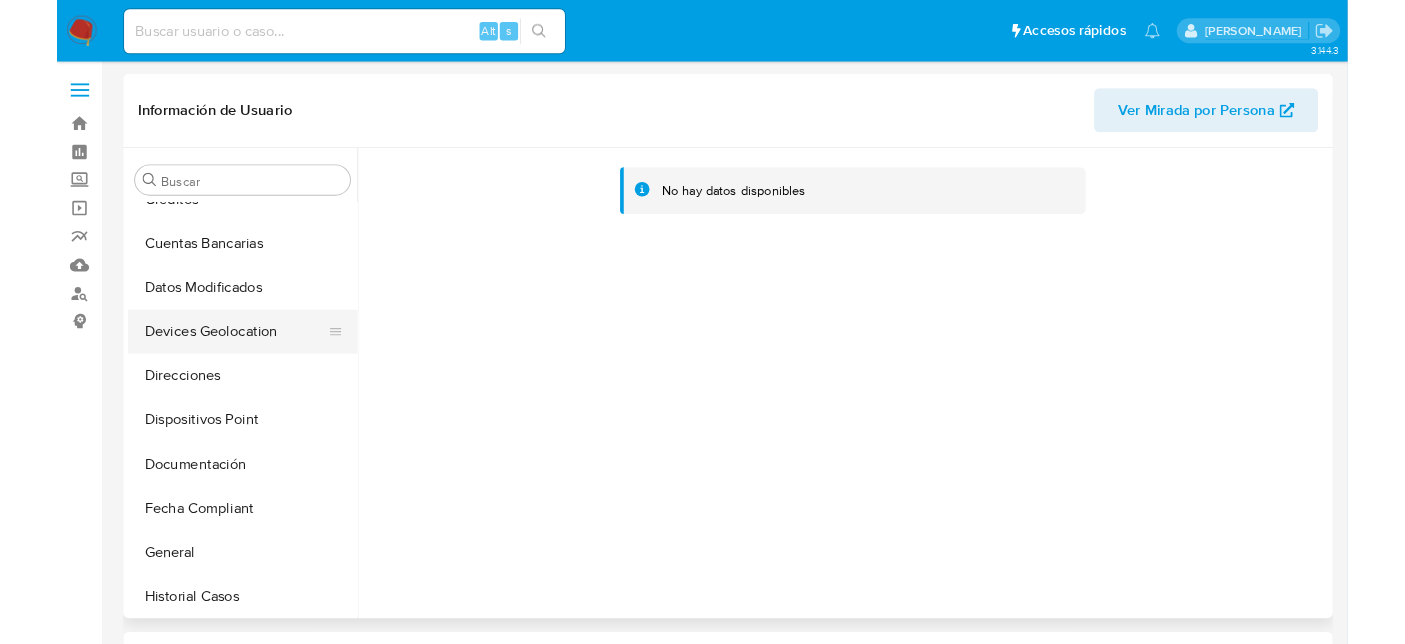 scroll, scrollTop: 222, scrollLeft: 0, axis: vertical 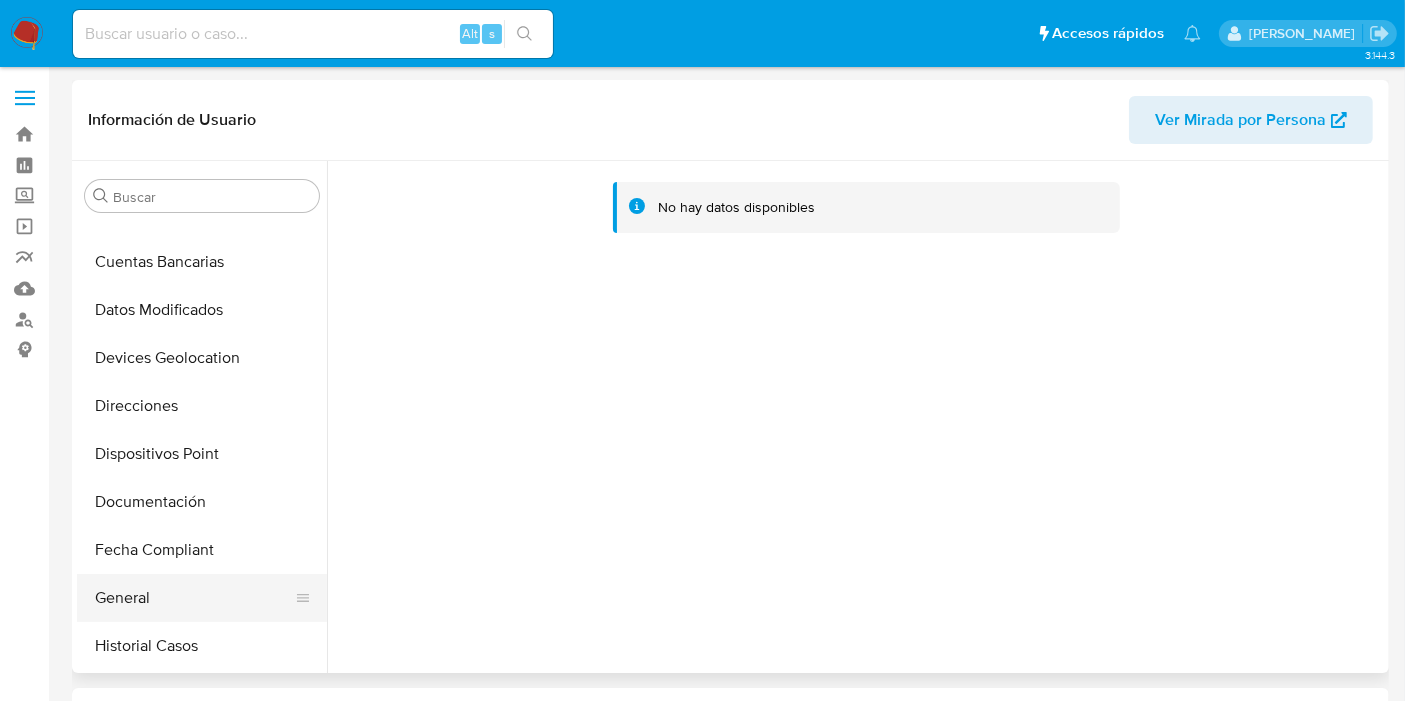 click on "General" at bounding box center [194, 598] 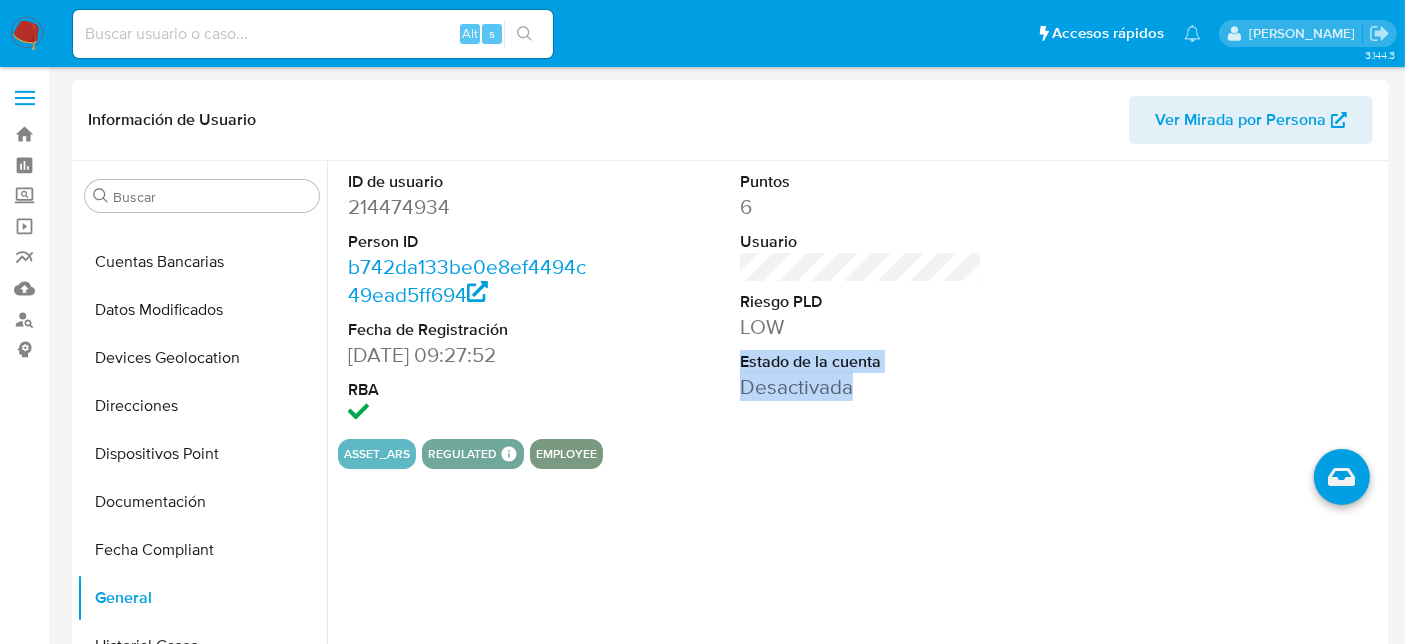 drag, startPoint x: 854, startPoint y: 383, endPoint x: 705, endPoint y: 359, distance: 150.9205 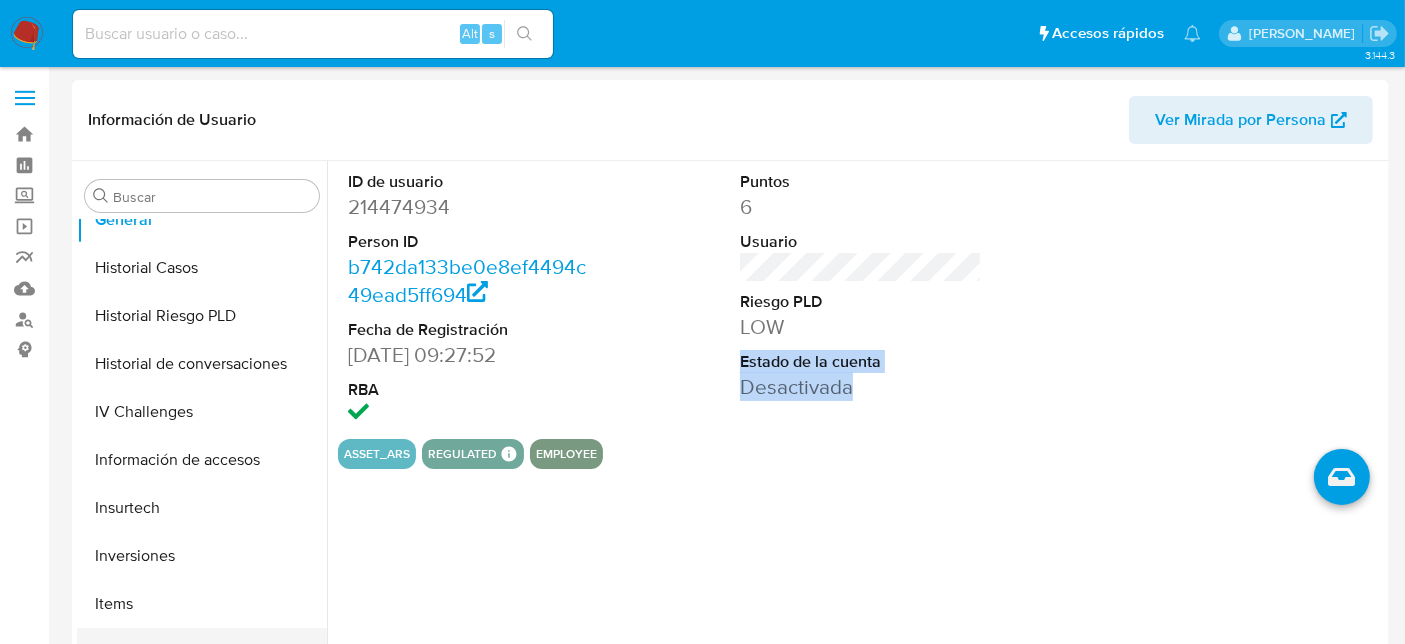 scroll, scrollTop: 666, scrollLeft: 0, axis: vertical 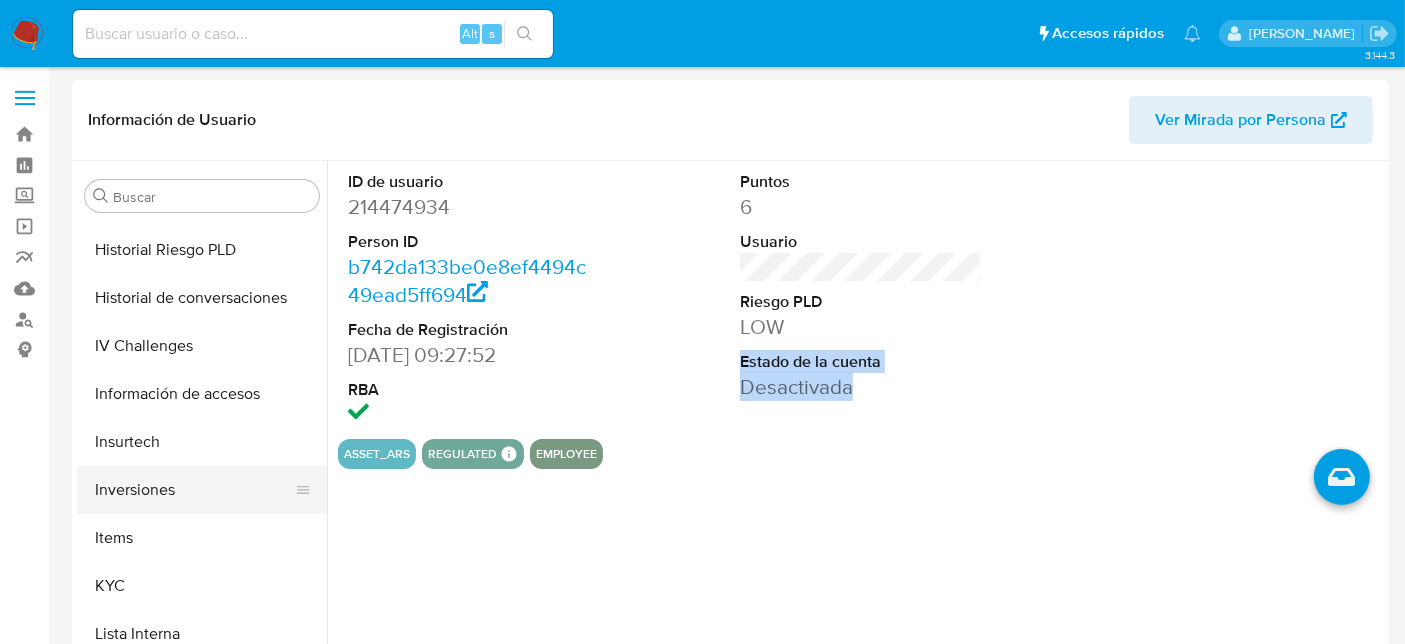 click on "Inversiones" at bounding box center [194, 490] 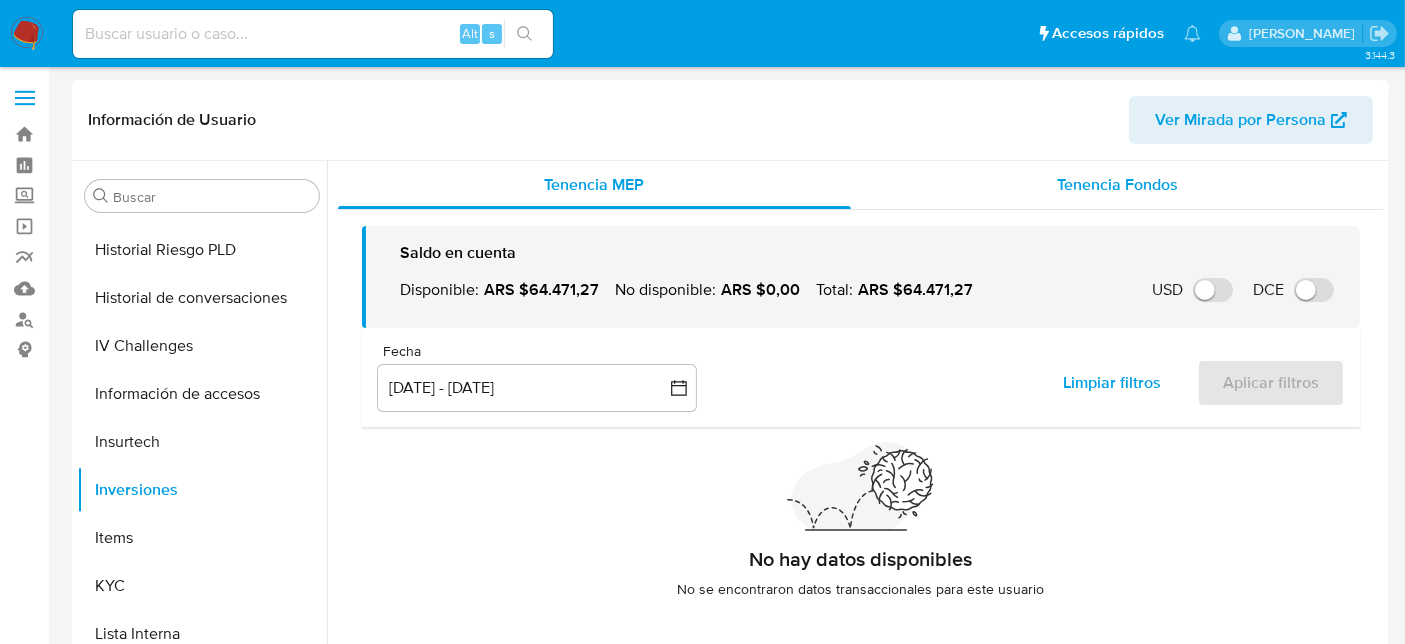 click on "Tenencia Fondos" at bounding box center (1117, 184) 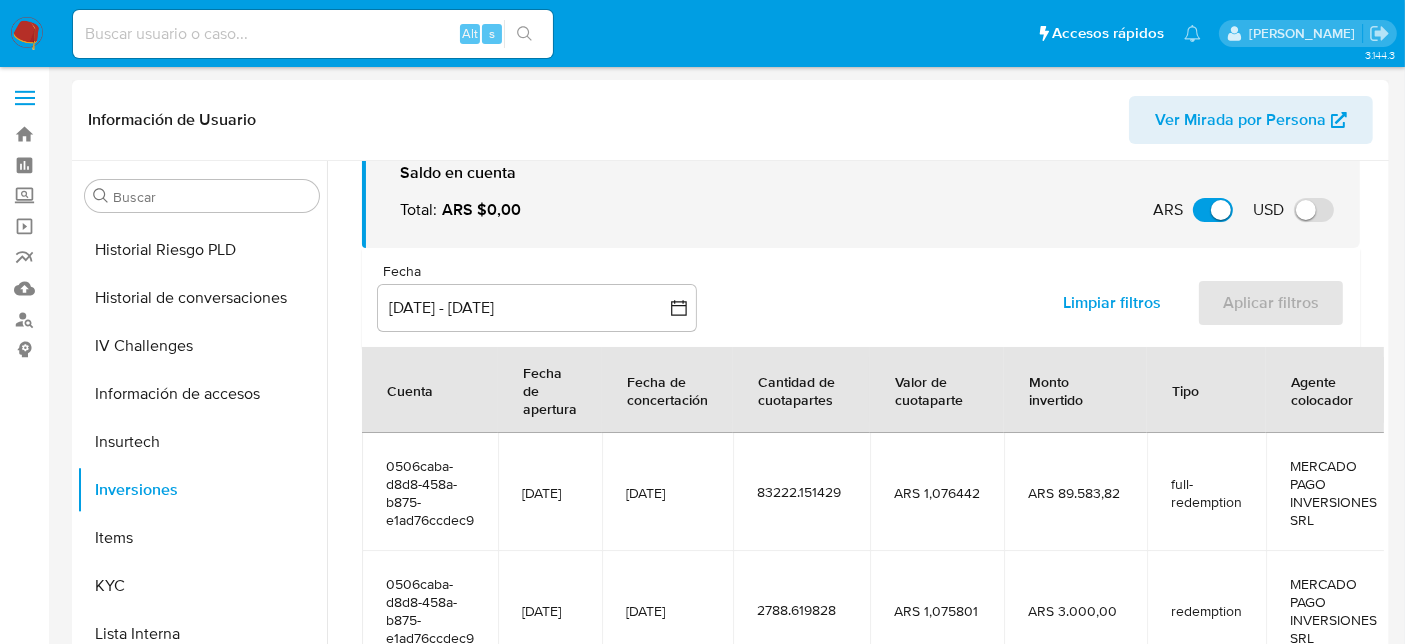 scroll, scrollTop: 0, scrollLeft: 0, axis: both 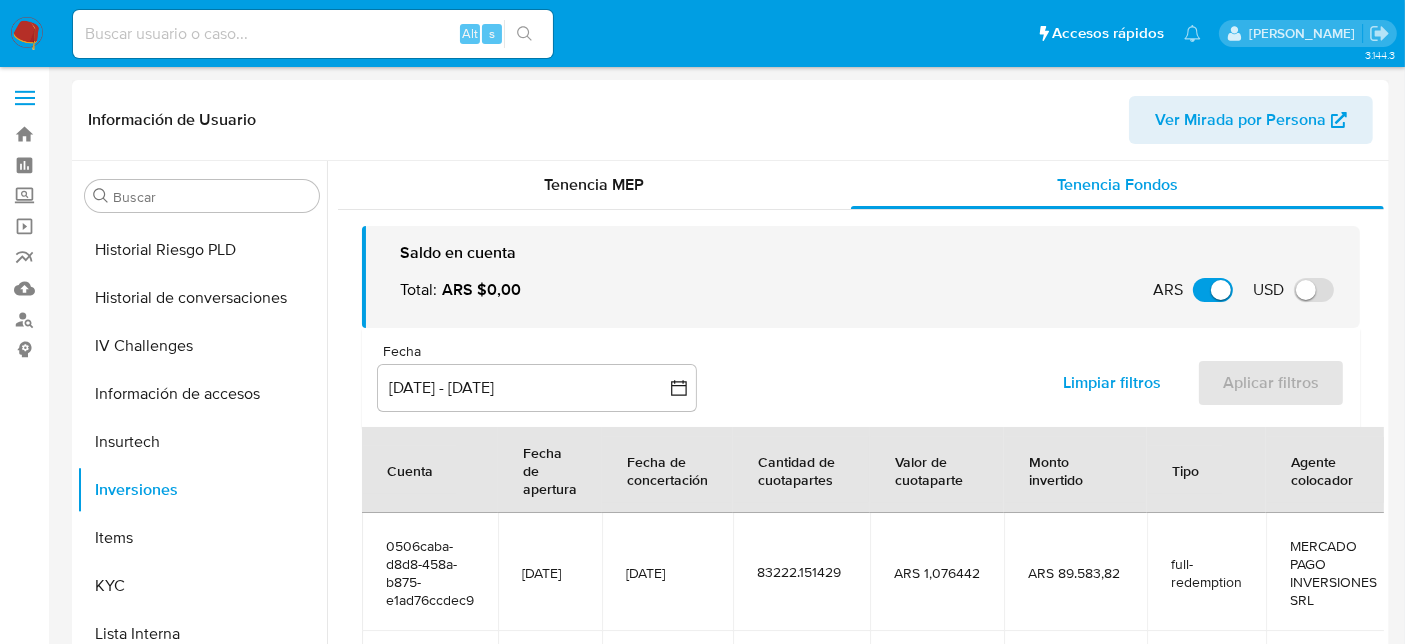 drag, startPoint x: 511, startPoint y: 295, endPoint x: 381, endPoint y: 254, distance: 136.31215 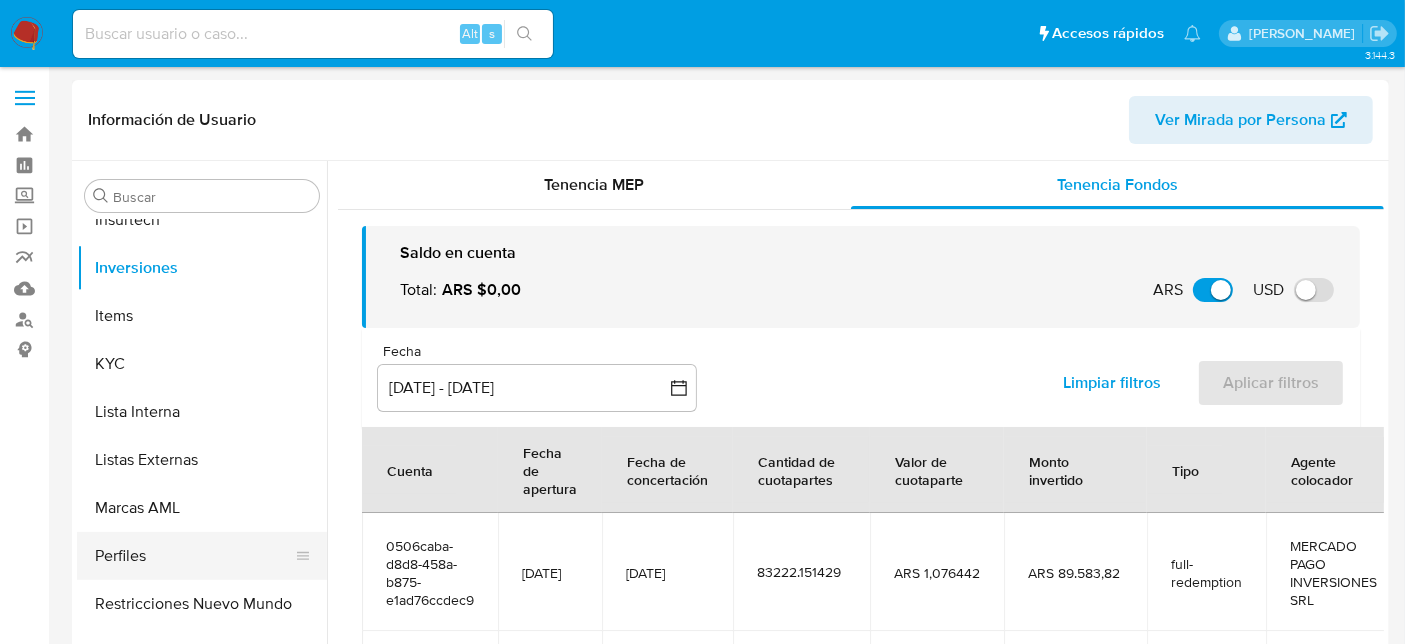 scroll, scrollTop: 892, scrollLeft: 0, axis: vertical 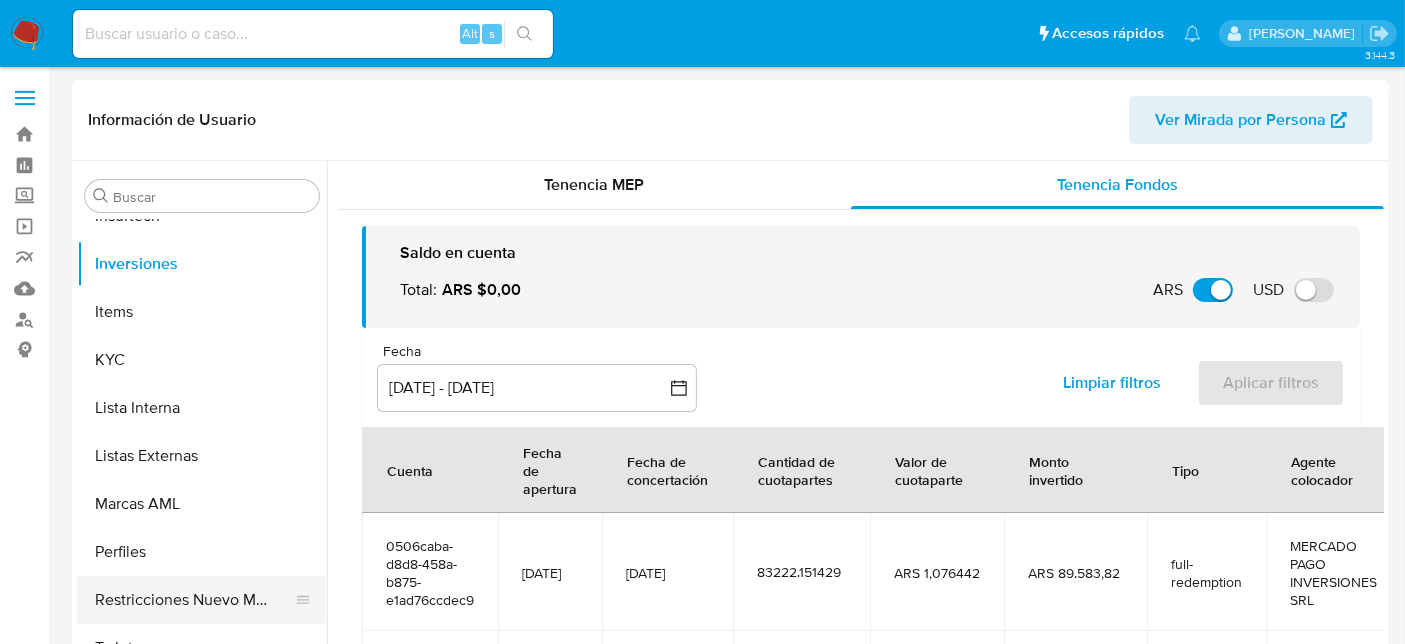 click on "Restricciones Nuevo Mundo" at bounding box center [194, 600] 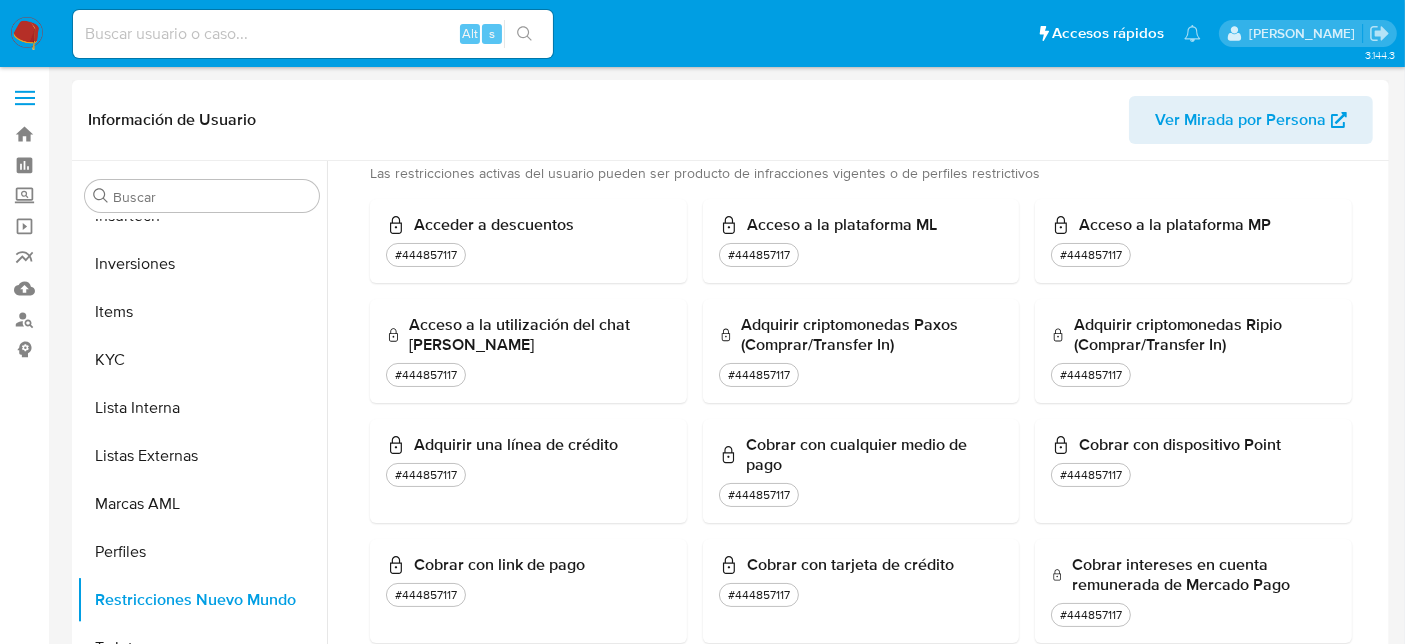 scroll, scrollTop: 444, scrollLeft: 0, axis: vertical 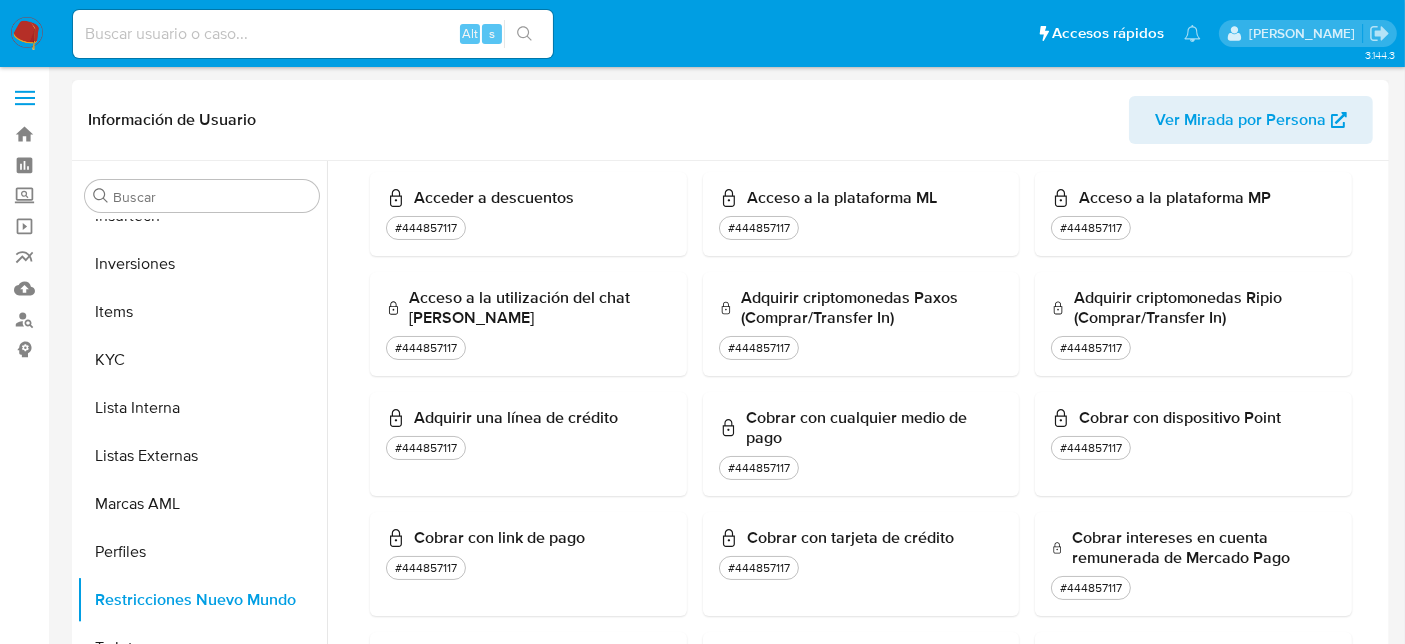 drag, startPoint x: 1074, startPoint y: 538, endPoint x: 1300, endPoint y: 563, distance: 227.37854 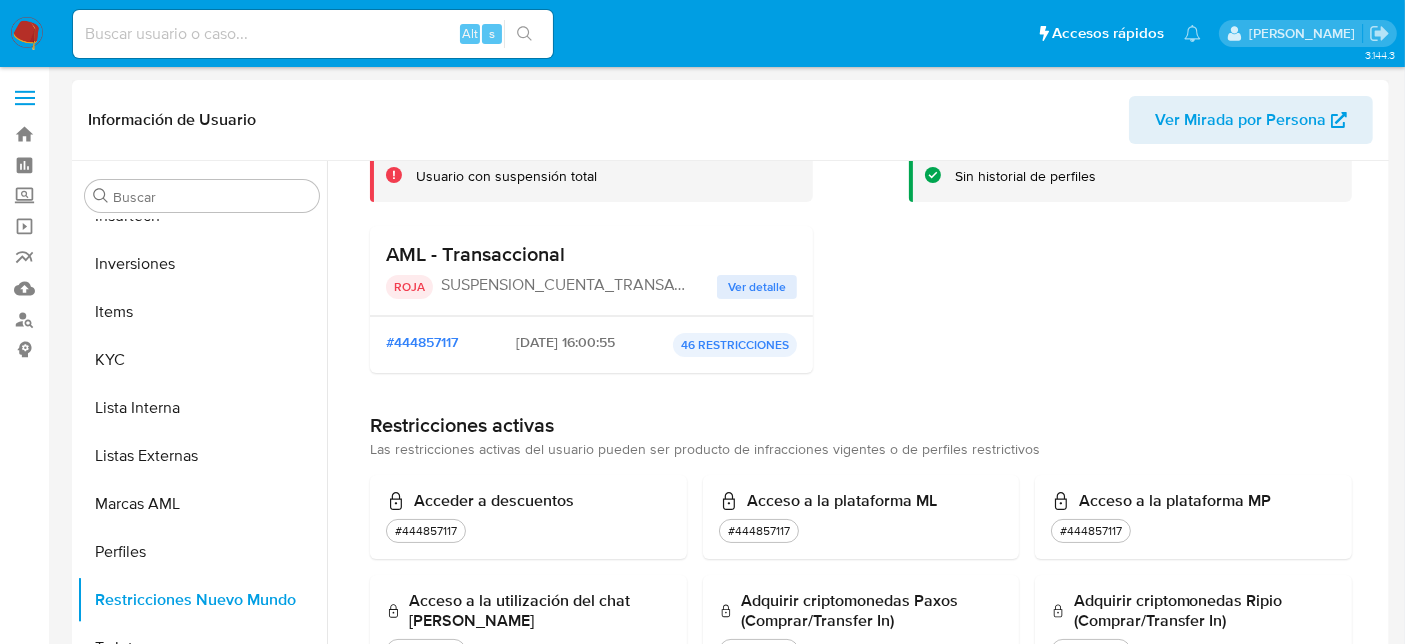 scroll, scrollTop: 0, scrollLeft: 0, axis: both 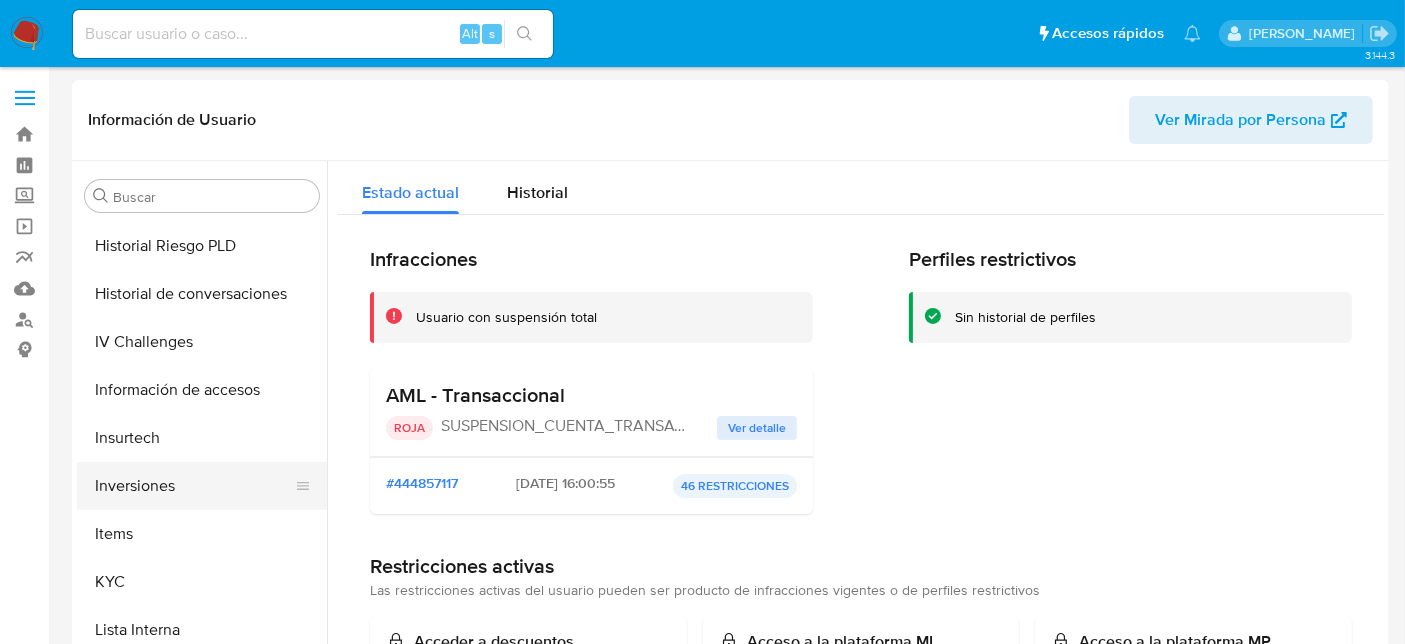 click on "Inversiones" at bounding box center (194, 486) 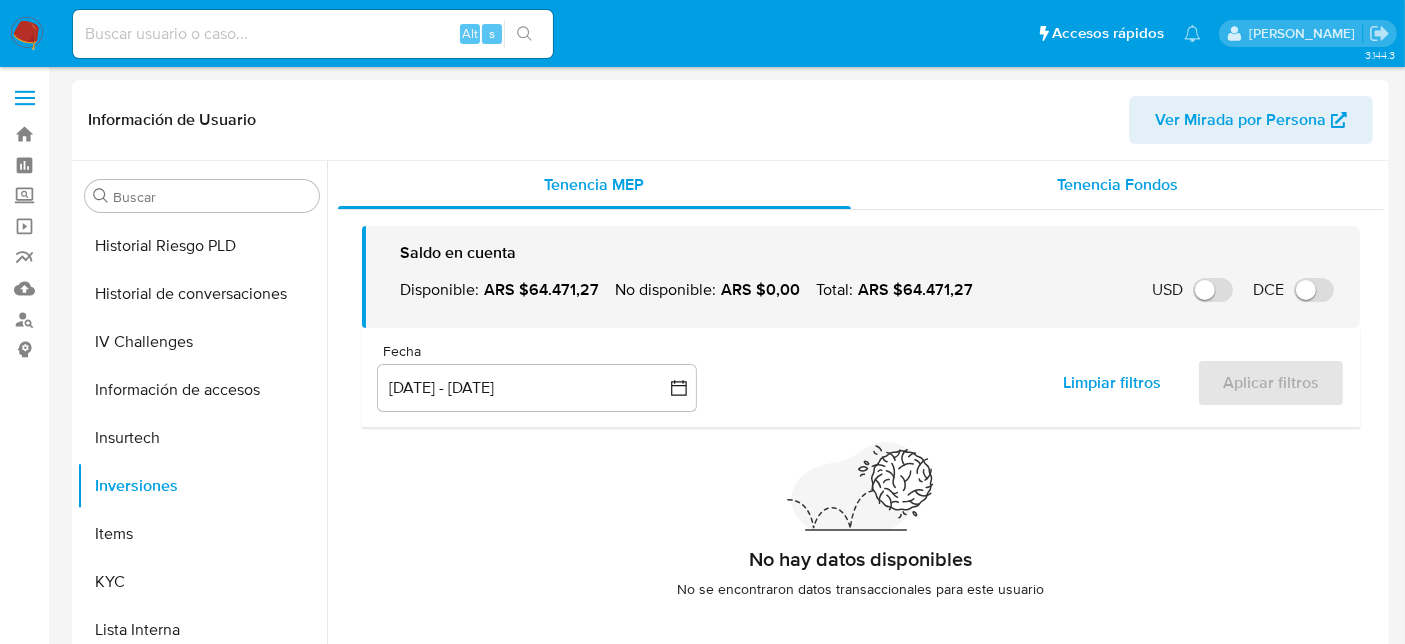 click on "Tenencia Fondos" at bounding box center (1117, 184) 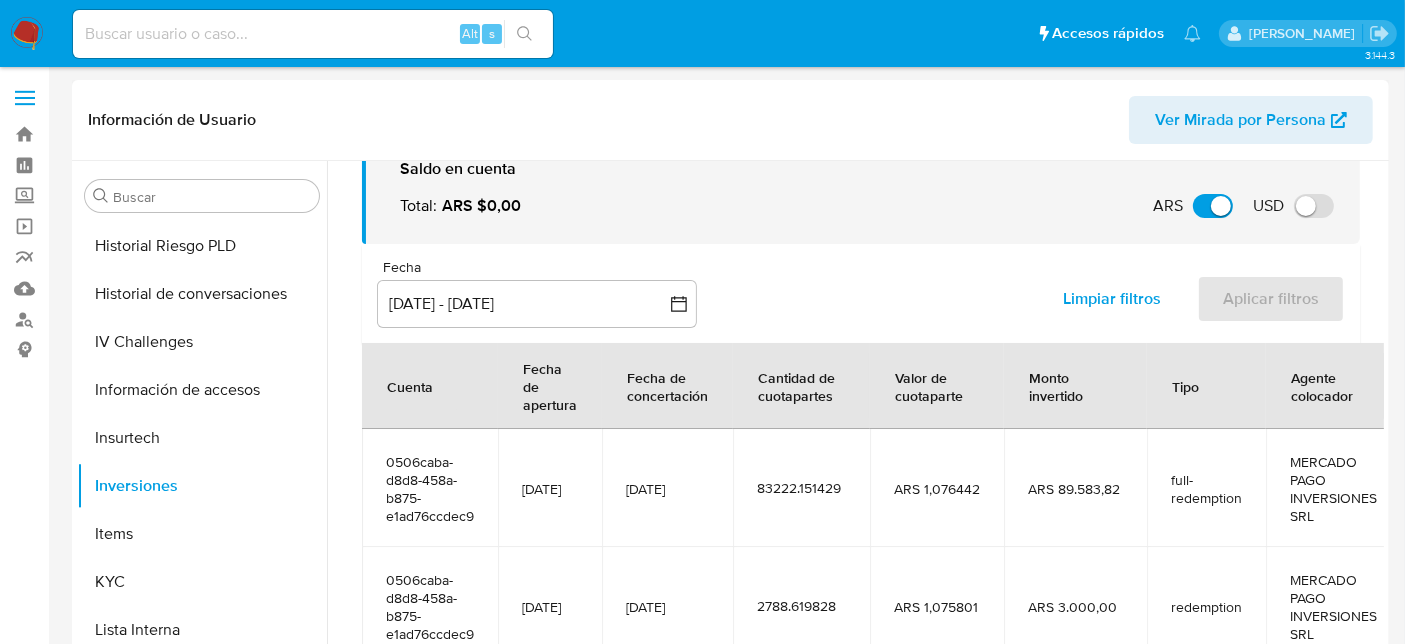 scroll, scrollTop: 111, scrollLeft: 0, axis: vertical 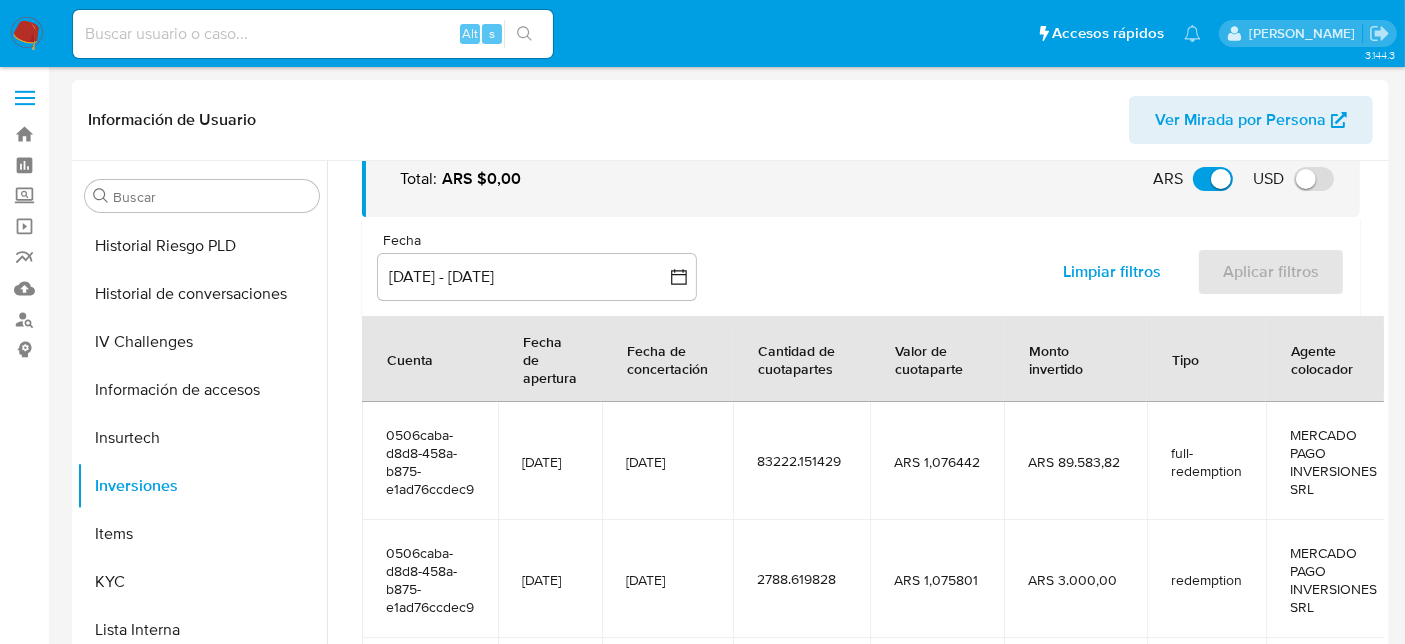drag, startPoint x: 396, startPoint y: 350, endPoint x: 422, endPoint y: 361, distance: 28.231188 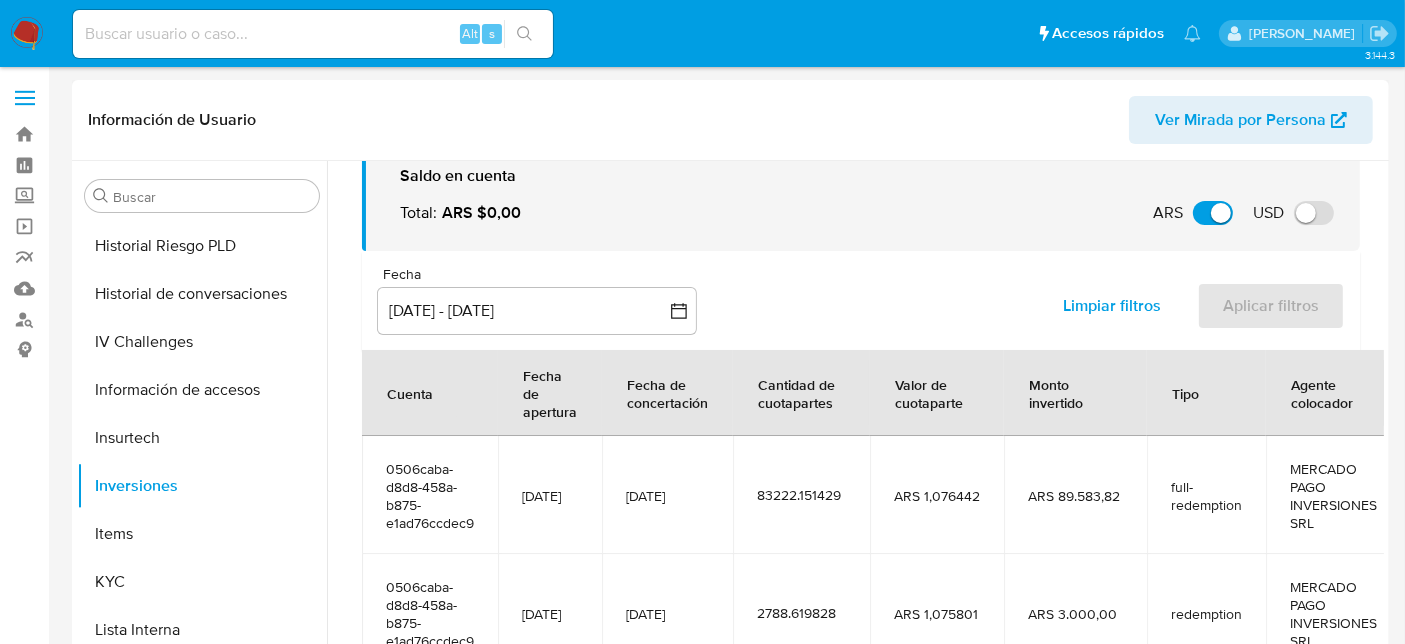 scroll, scrollTop: 0, scrollLeft: 0, axis: both 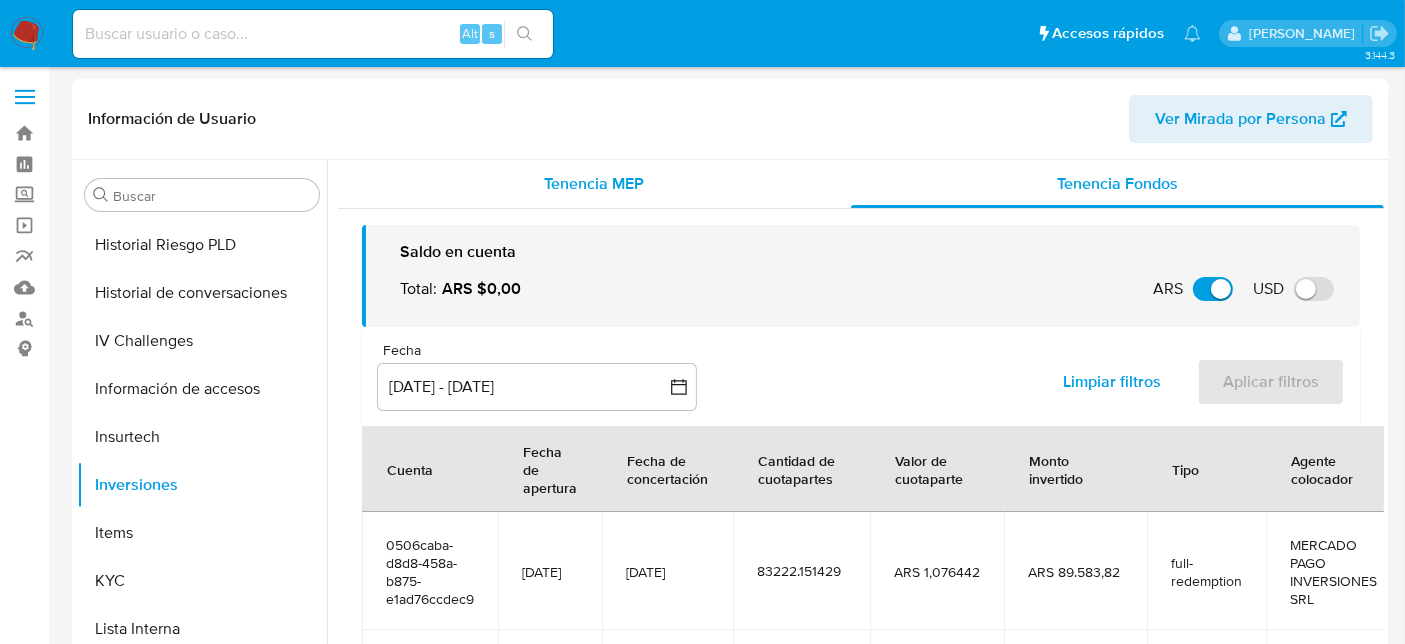 click on "Tenencia MEP" at bounding box center [594, 183] 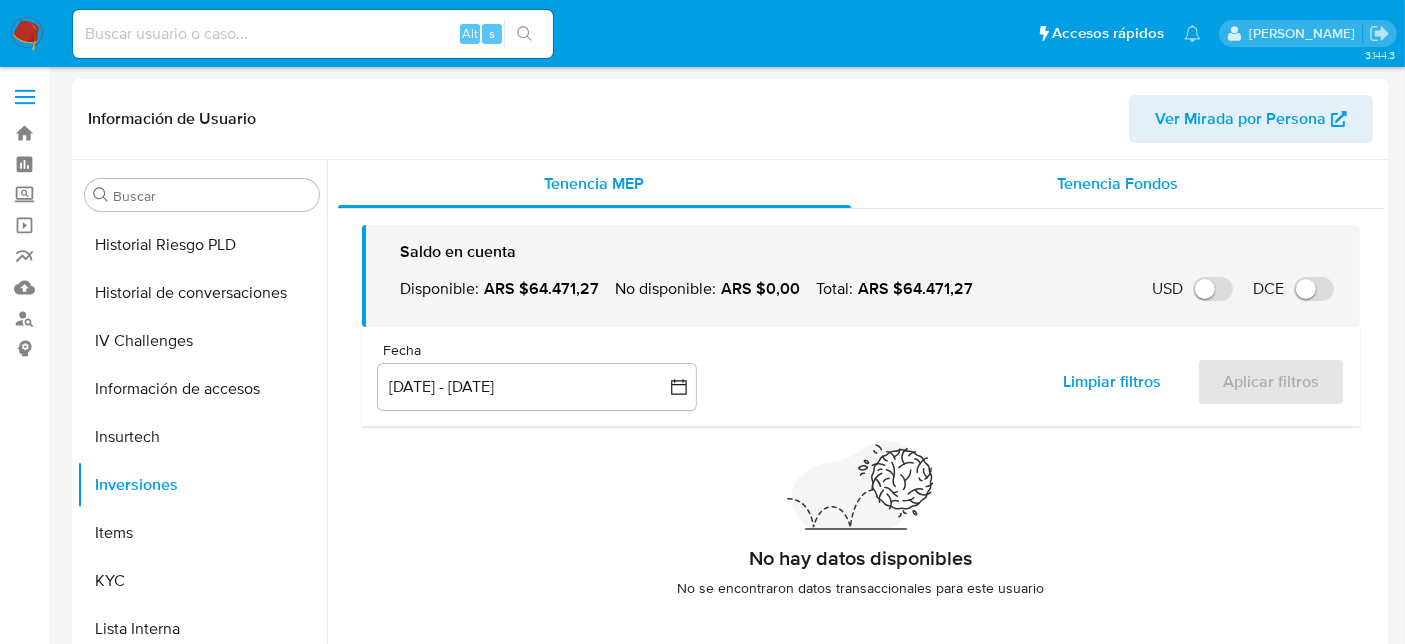 click on "Tenencia Fondos" at bounding box center [1118, 184] 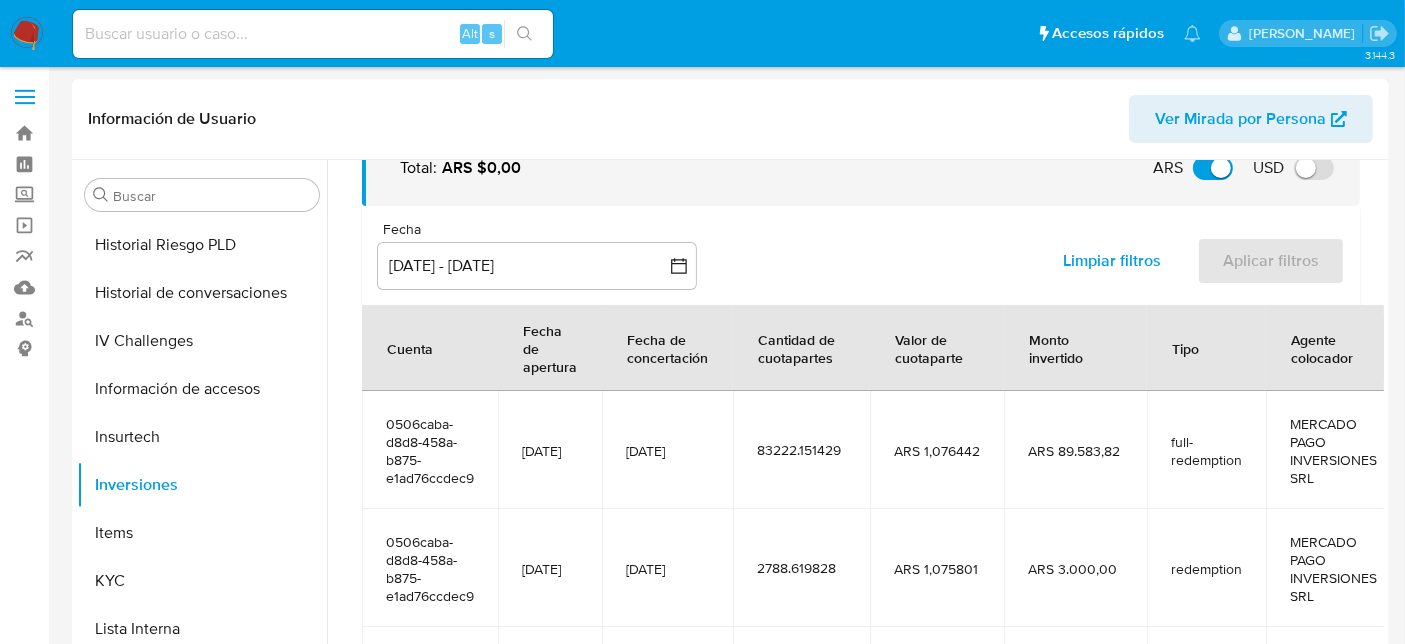 scroll, scrollTop: 111, scrollLeft: 0, axis: vertical 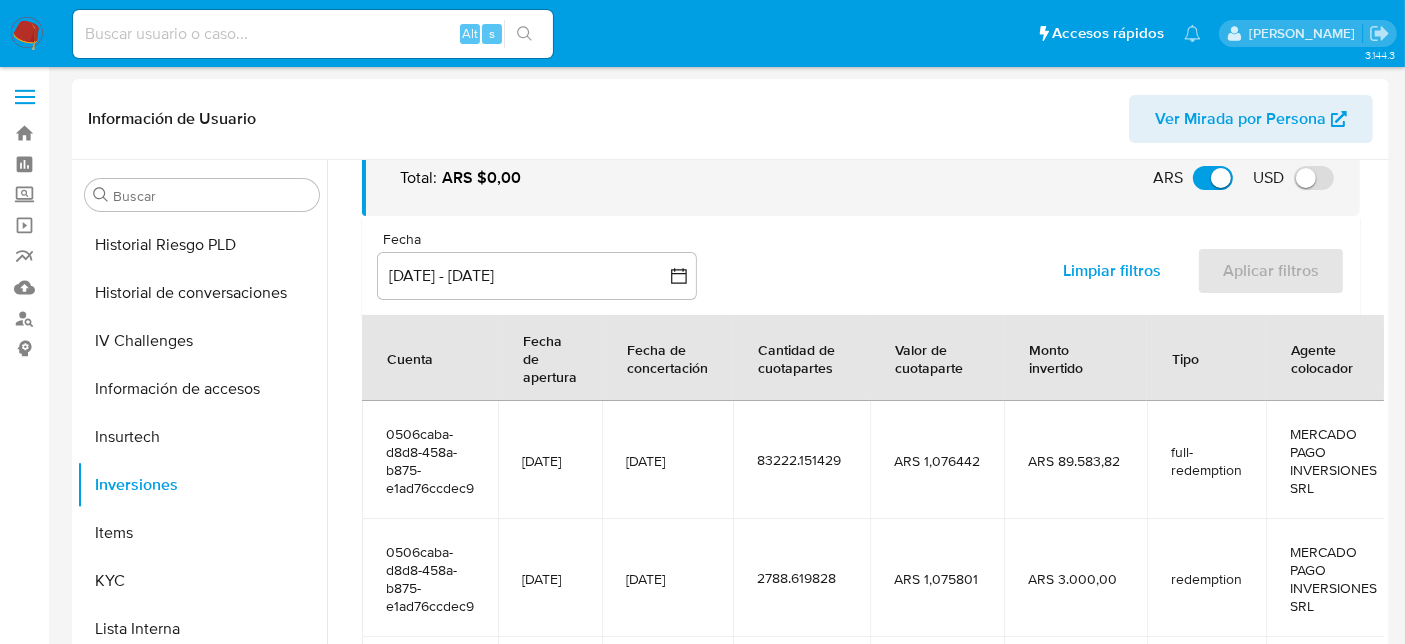 drag, startPoint x: 784, startPoint y: 337, endPoint x: 856, endPoint y: 416, distance: 106.887794 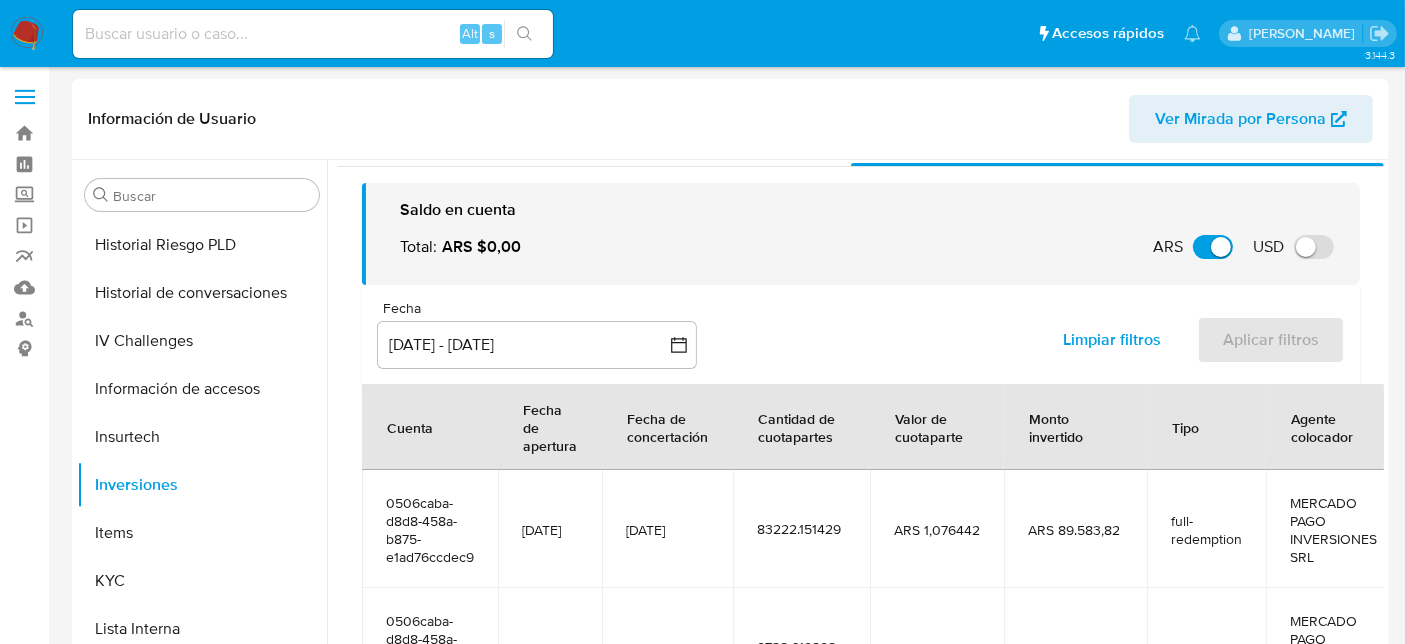 scroll, scrollTop: 0, scrollLeft: 0, axis: both 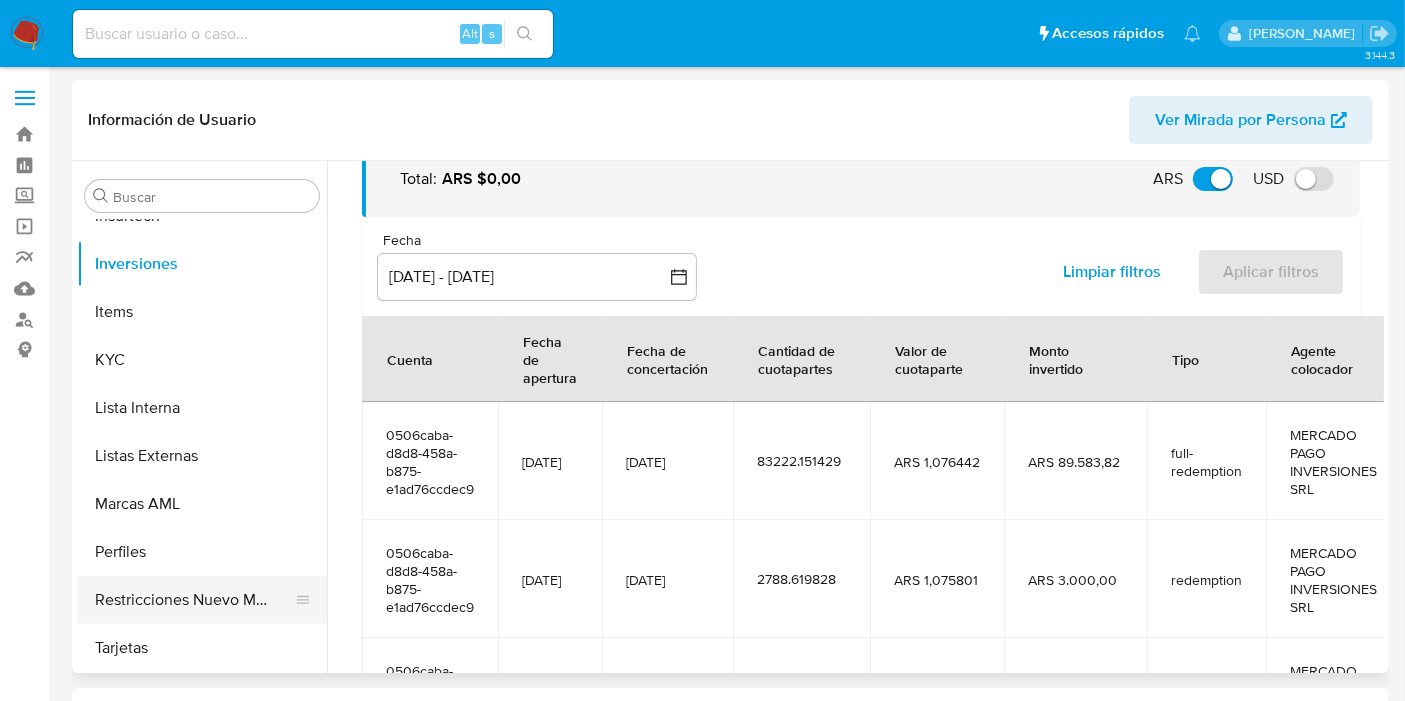 click on "Restricciones Nuevo Mundo" at bounding box center (194, 600) 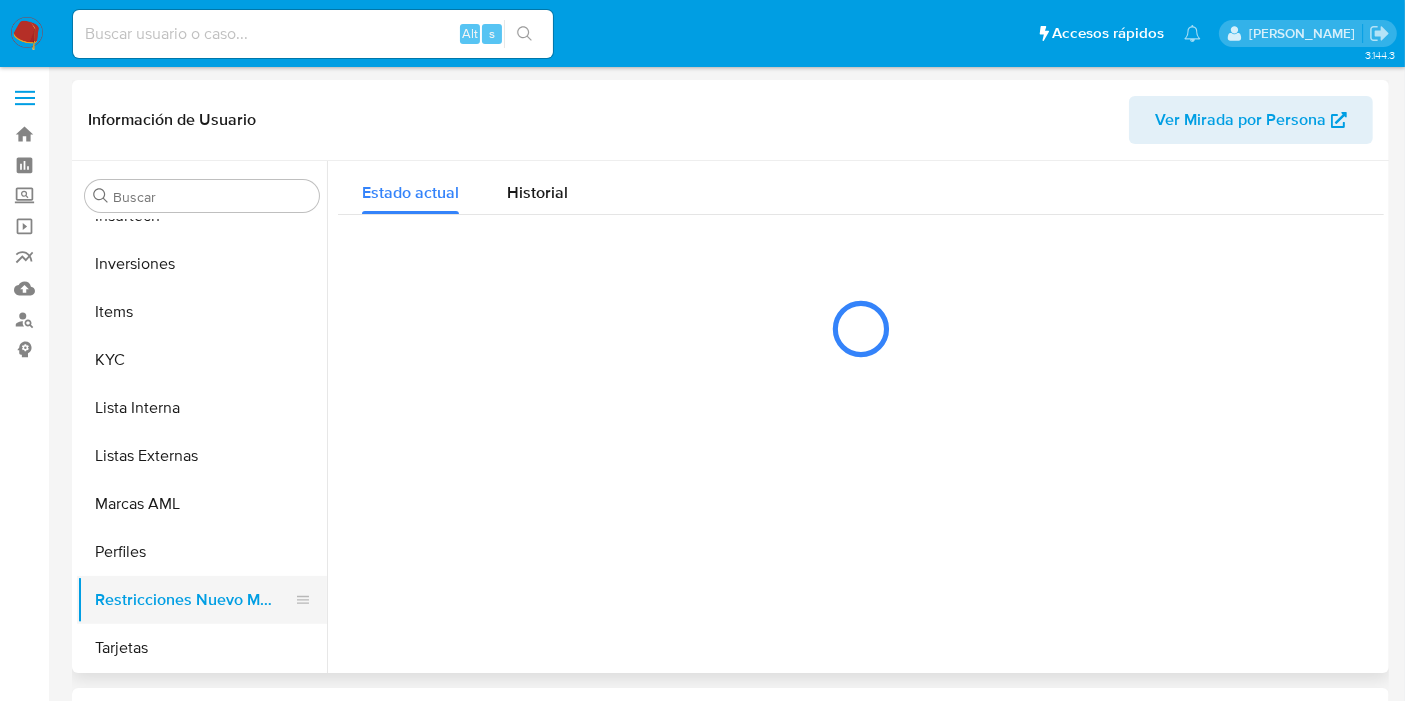 scroll, scrollTop: 0, scrollLeft: 0, axis: both 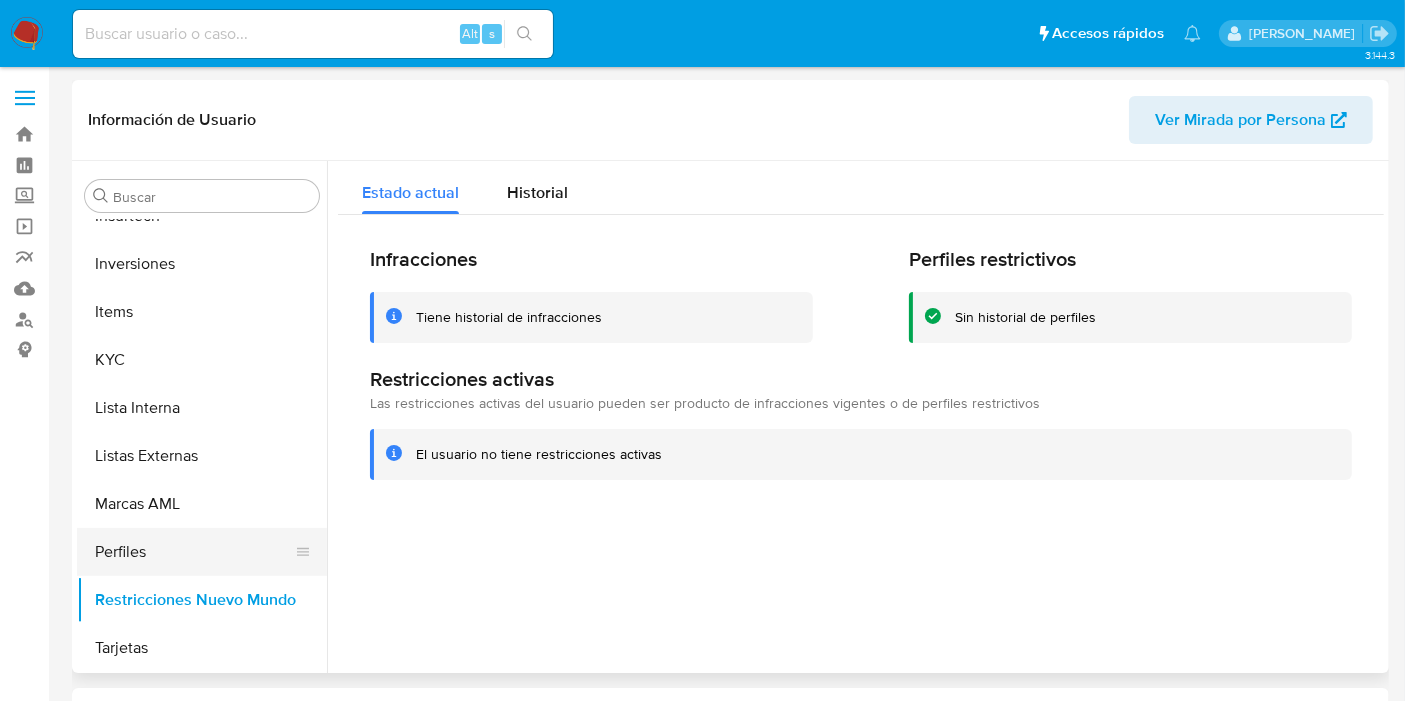 drag, startPoint x: 162, startPoint y: 547, endPoint x: 193, endPoint y: 561, distance: 34.0147 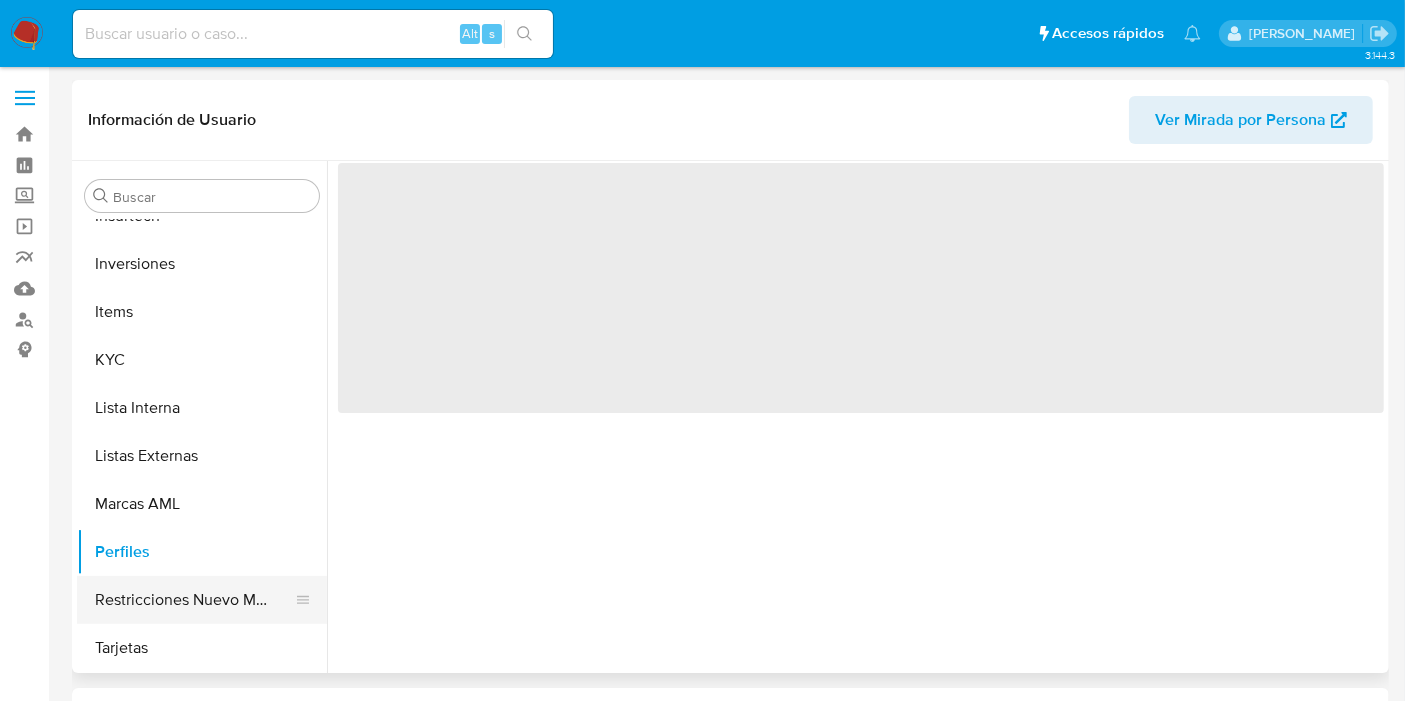 click on "Restricciones Nuevo Mundo" at bounding box center (194, 600) 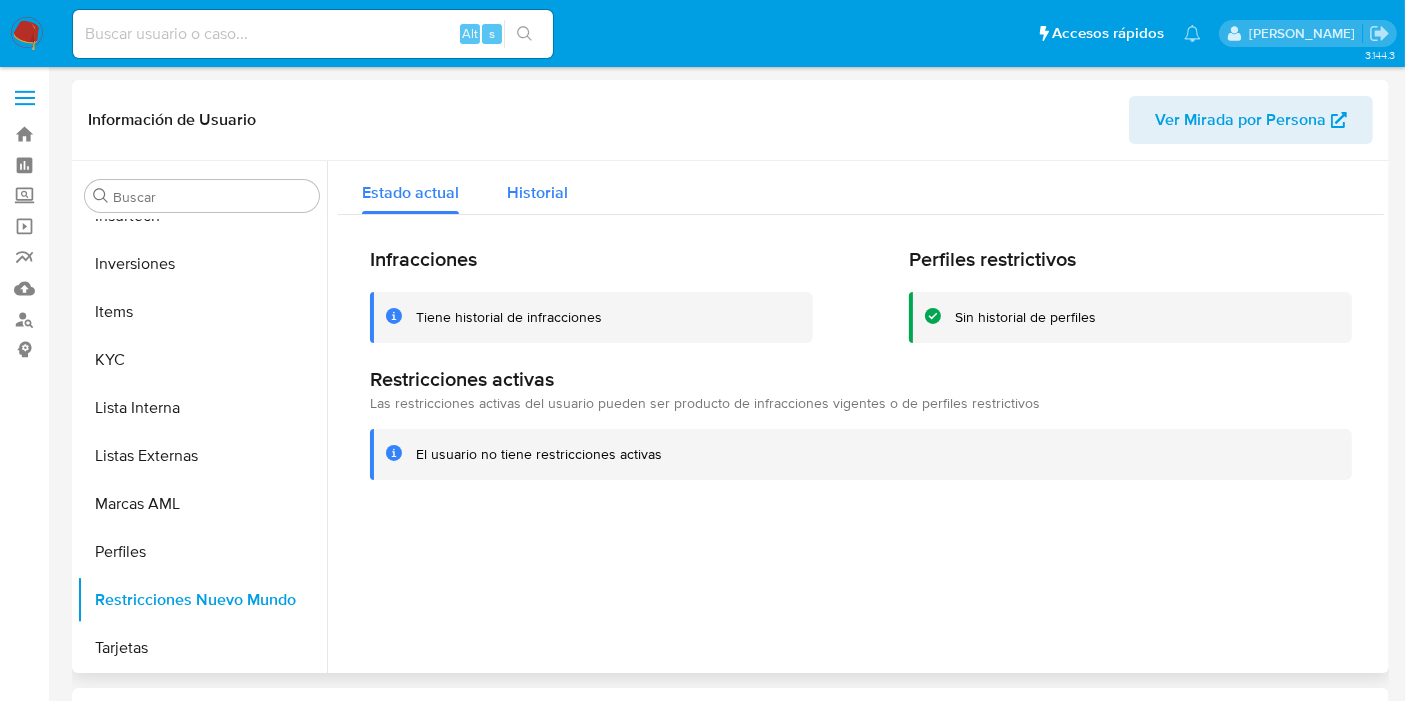click on "Historial" at bounding box center [537, 192] 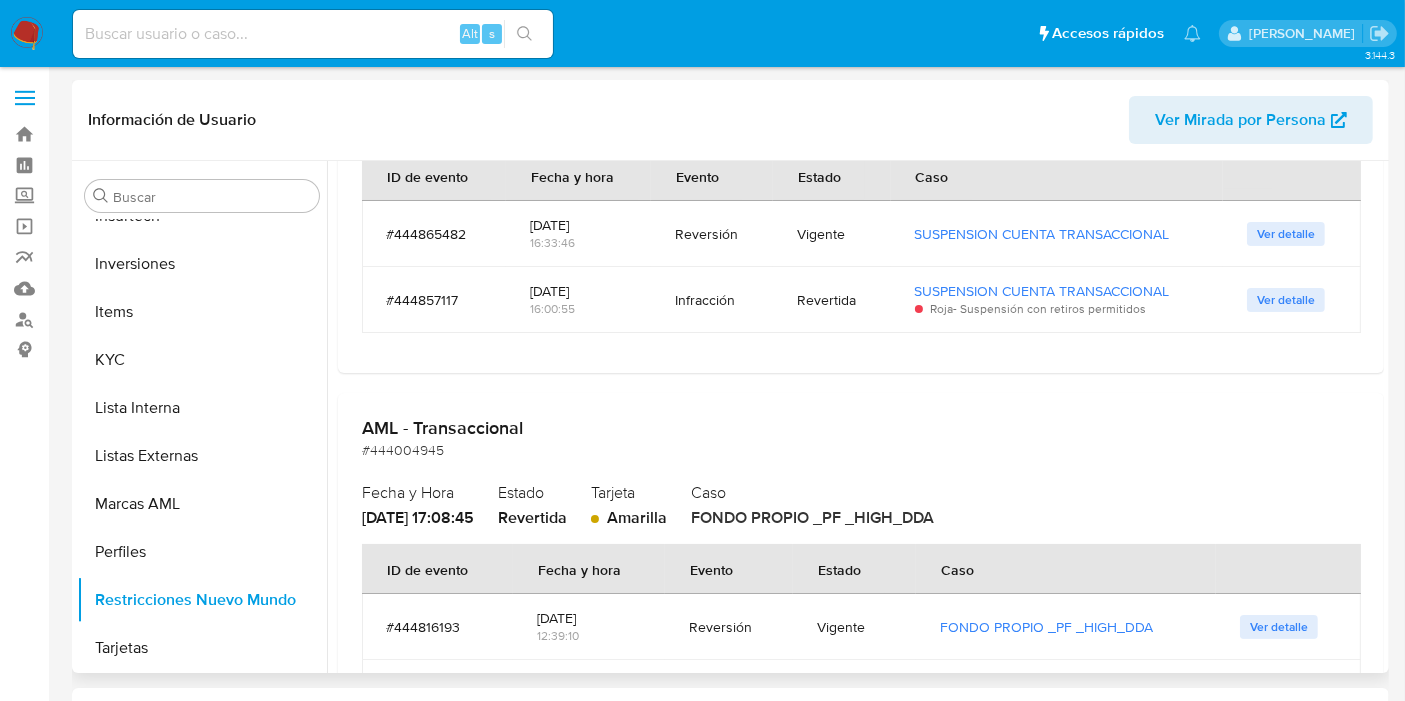 scroll, scrollTop: 405, scrollLeft: 0, axis: vertical 